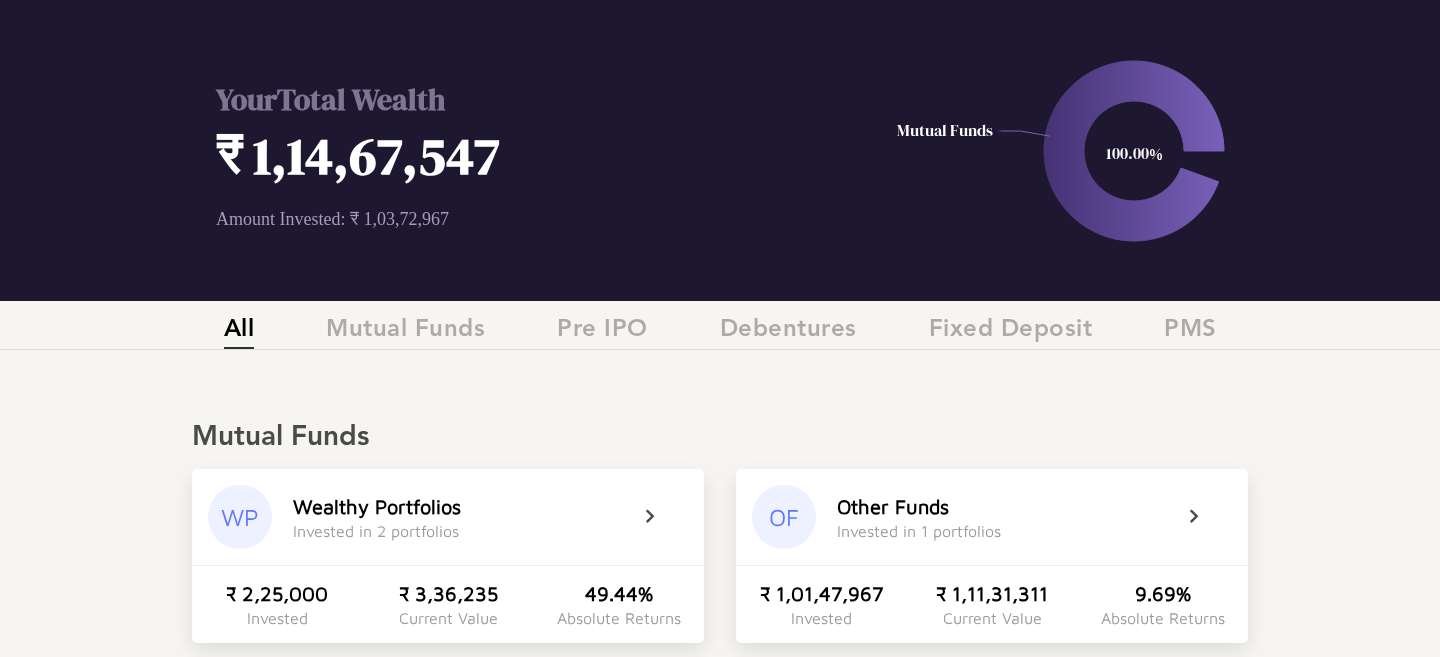 scroll, scrollTop: 0, scrollLeft: 0, axis: both 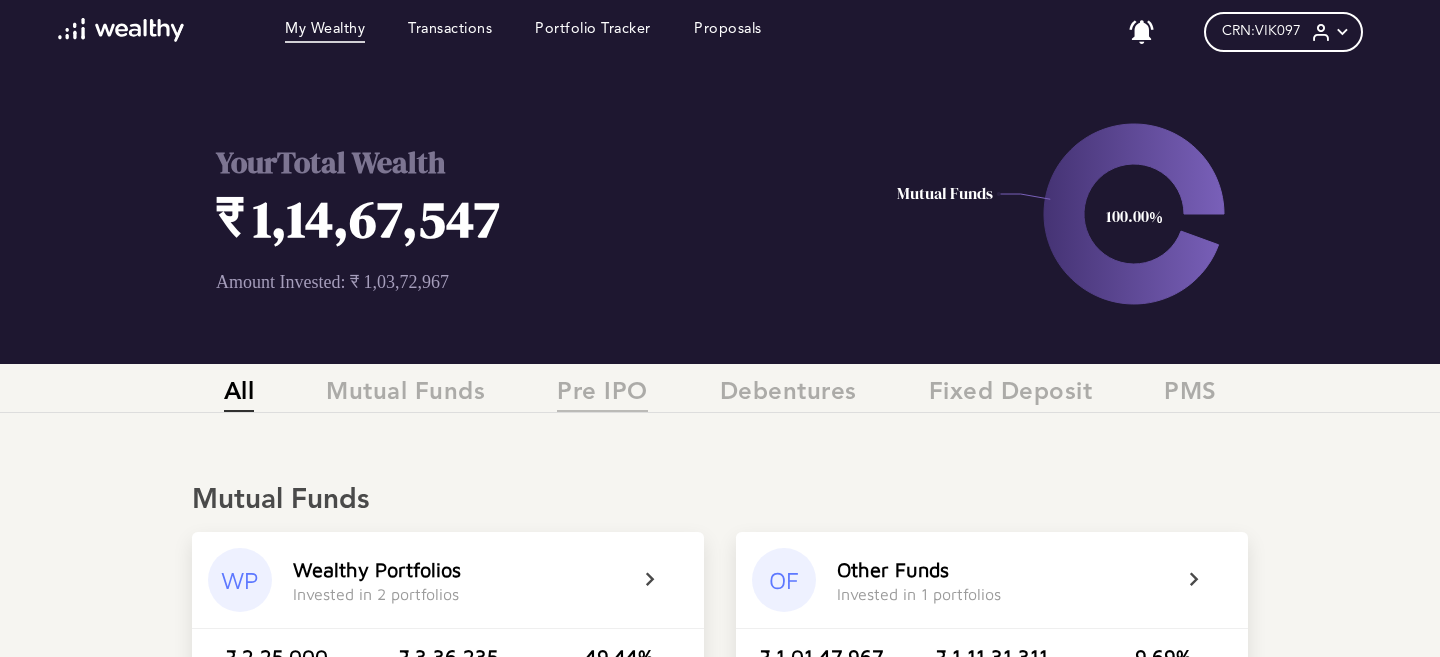 click on "Pre IPO" at bounding box center (602, 395) 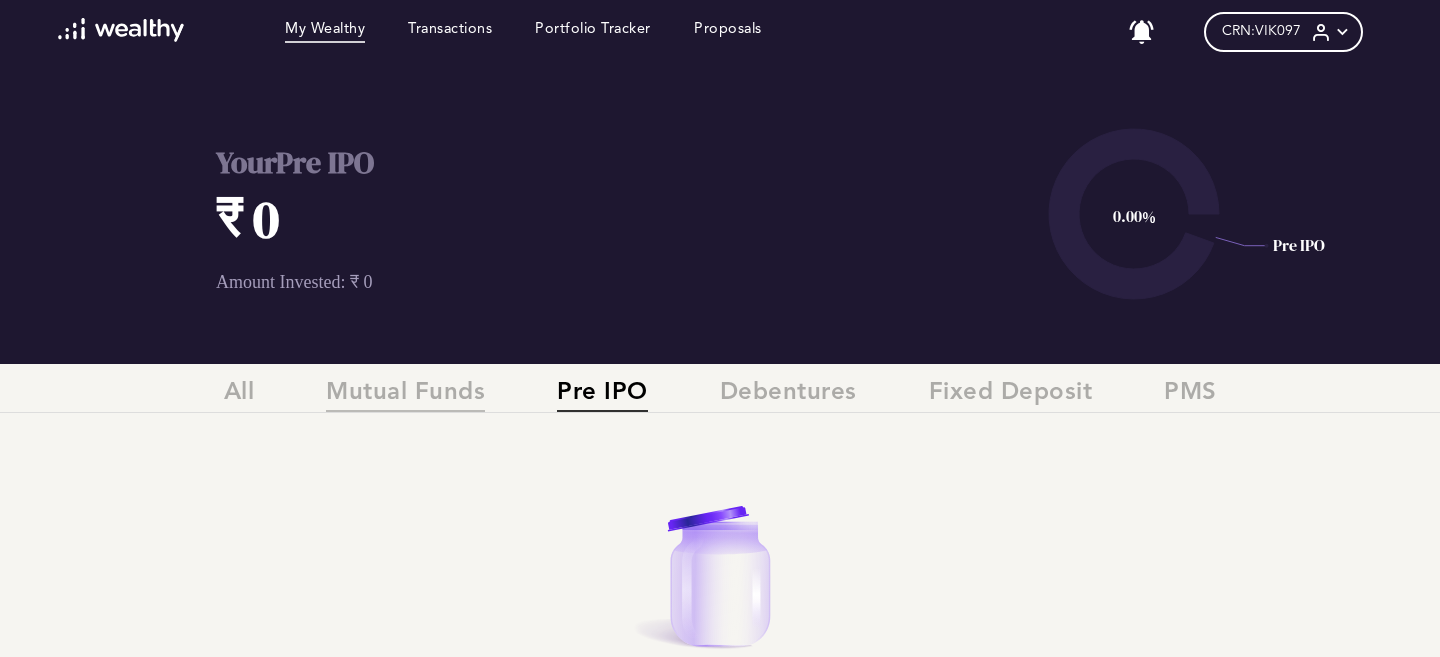click on "Mutual Funds" at bounding box center (405, 395) 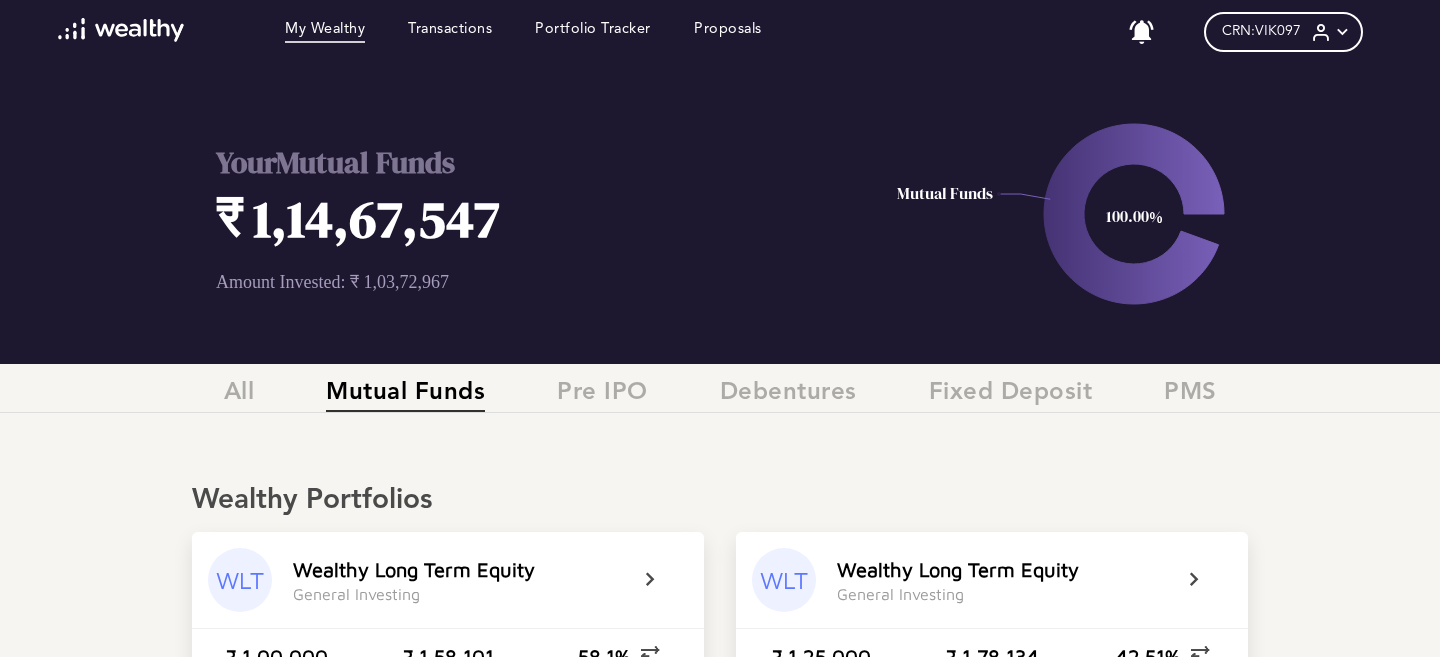 click on "Mutual Funds" at bounding box center (405, 395) 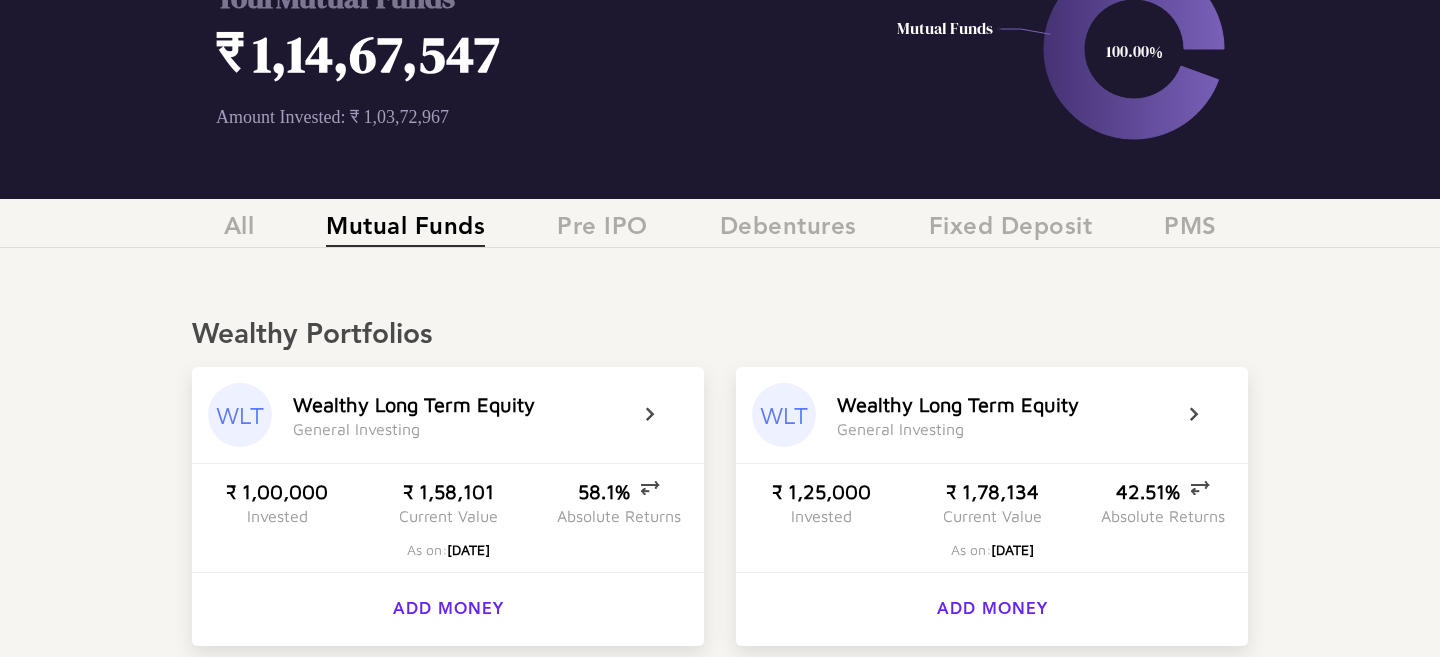 scroll, scrollTop: 0, scrollLeft: 0, axis: both 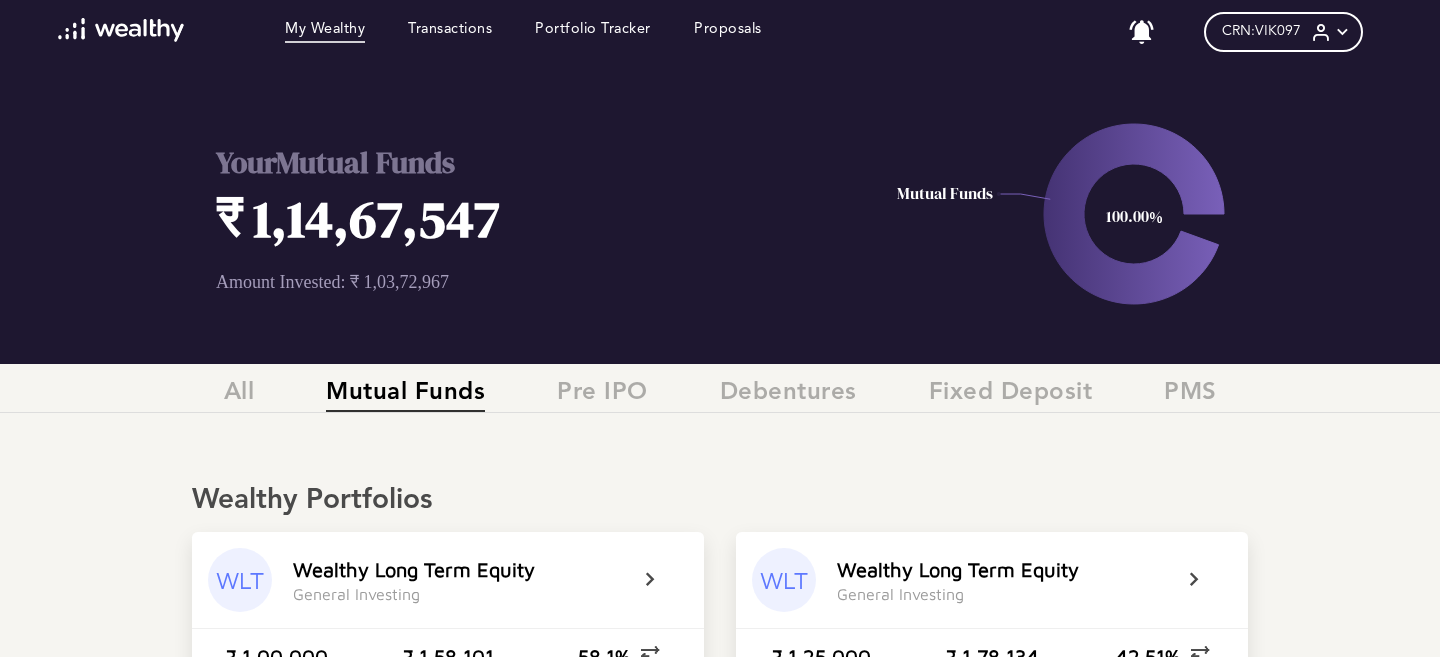 click on "₹ 1,14,67,547" at bounding box center (522, 218) 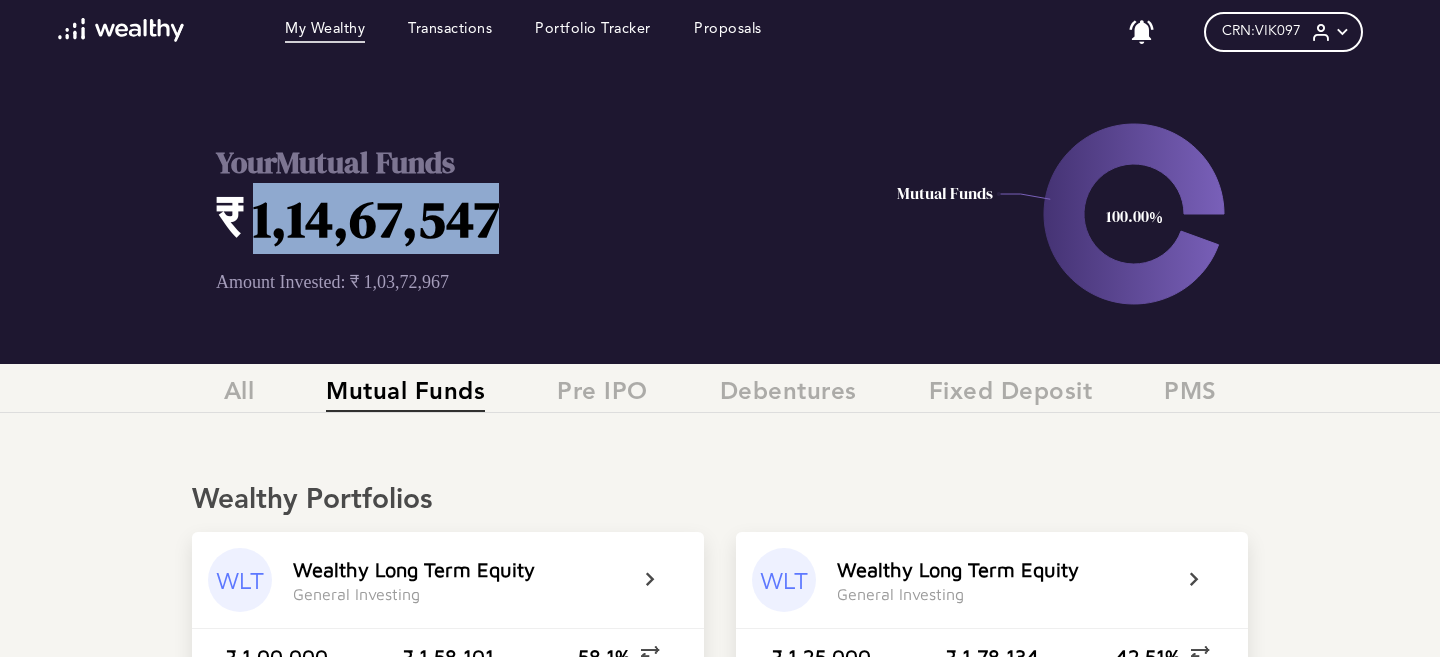 click on "₹ 1,14,67,547" at bounding box center (522, 218) 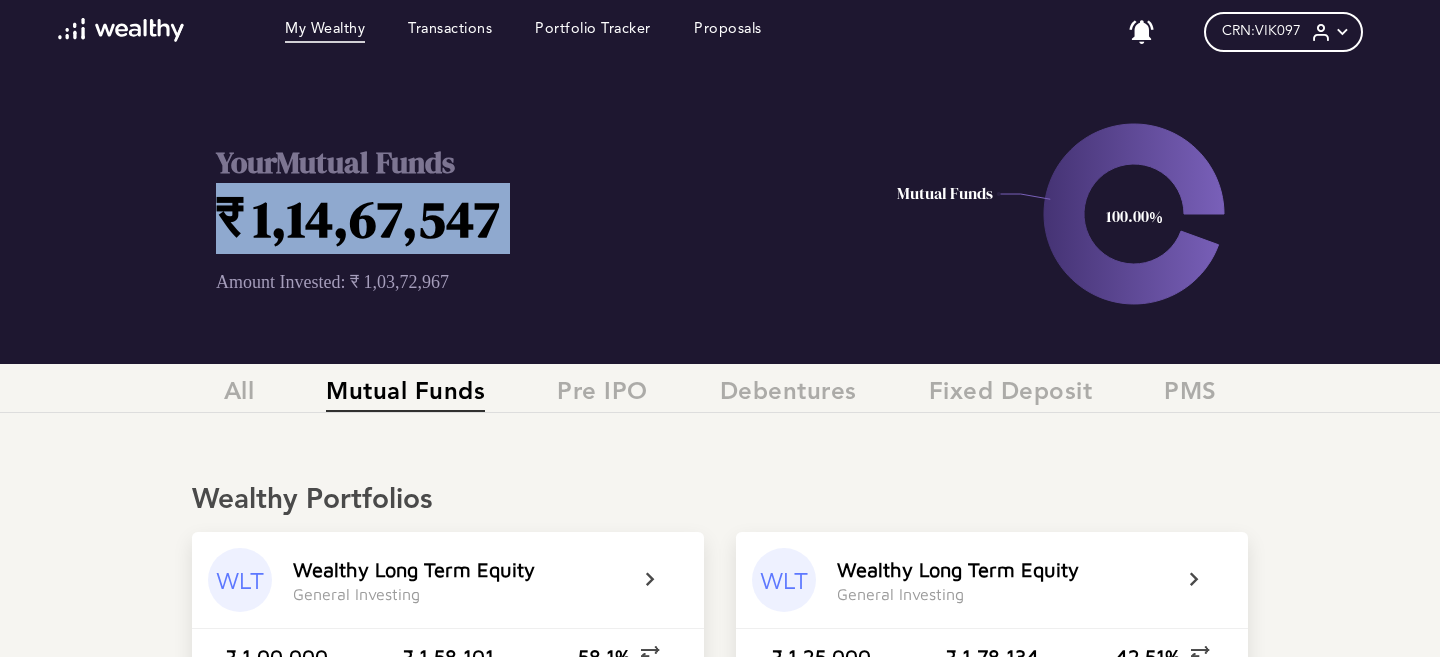 click on "₹ 1,14,67,547" at bounding box center [522, 218] 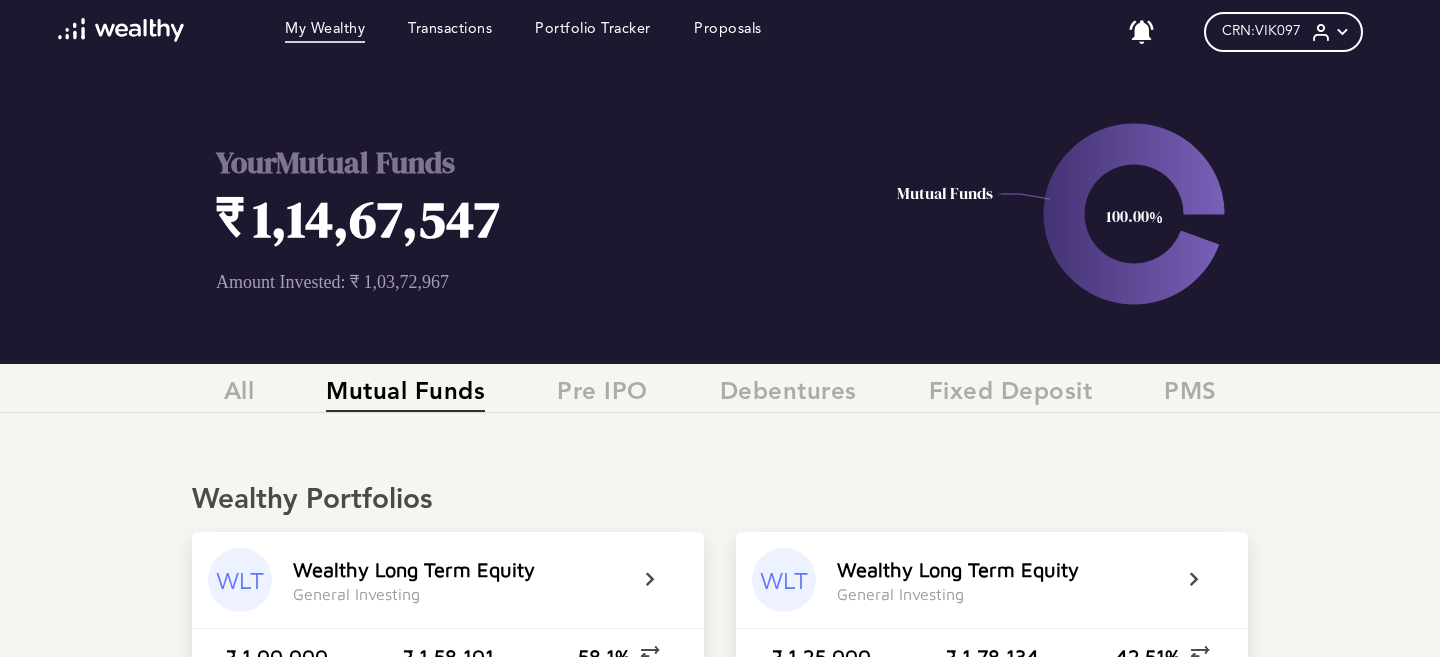 click on "₹ 1,14,67,547" at bounding box center [522, 218] 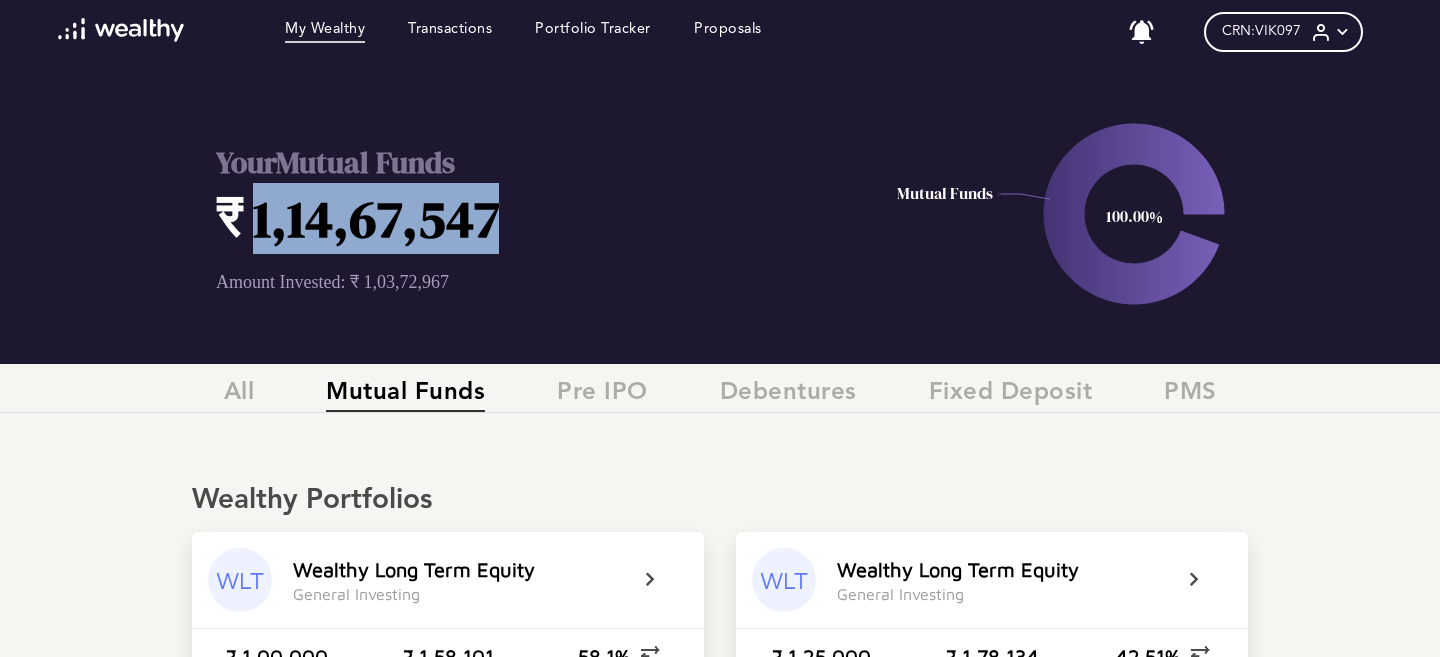 click on "₹ 1,14,67,547" at bounding box center [522, 218] 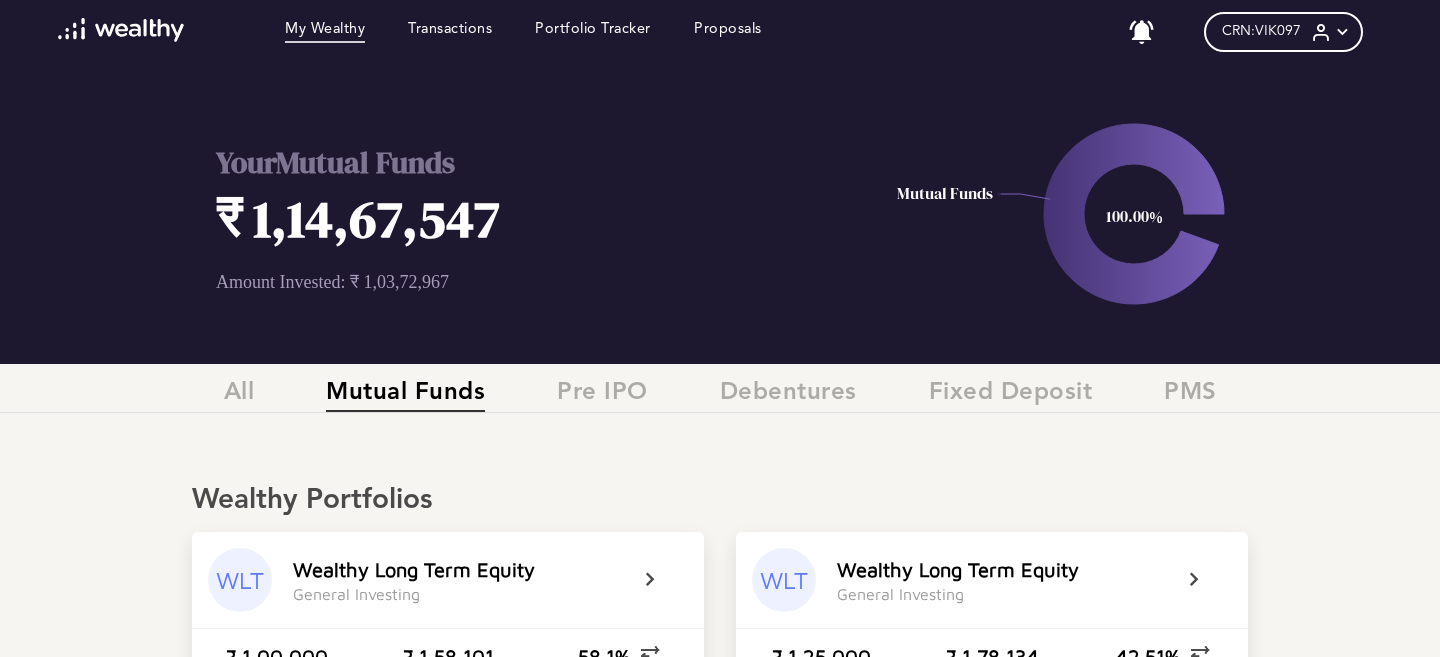 click on "Amount Invested:   ₹ 1,03,72,967" at bounding box center [522, 282] 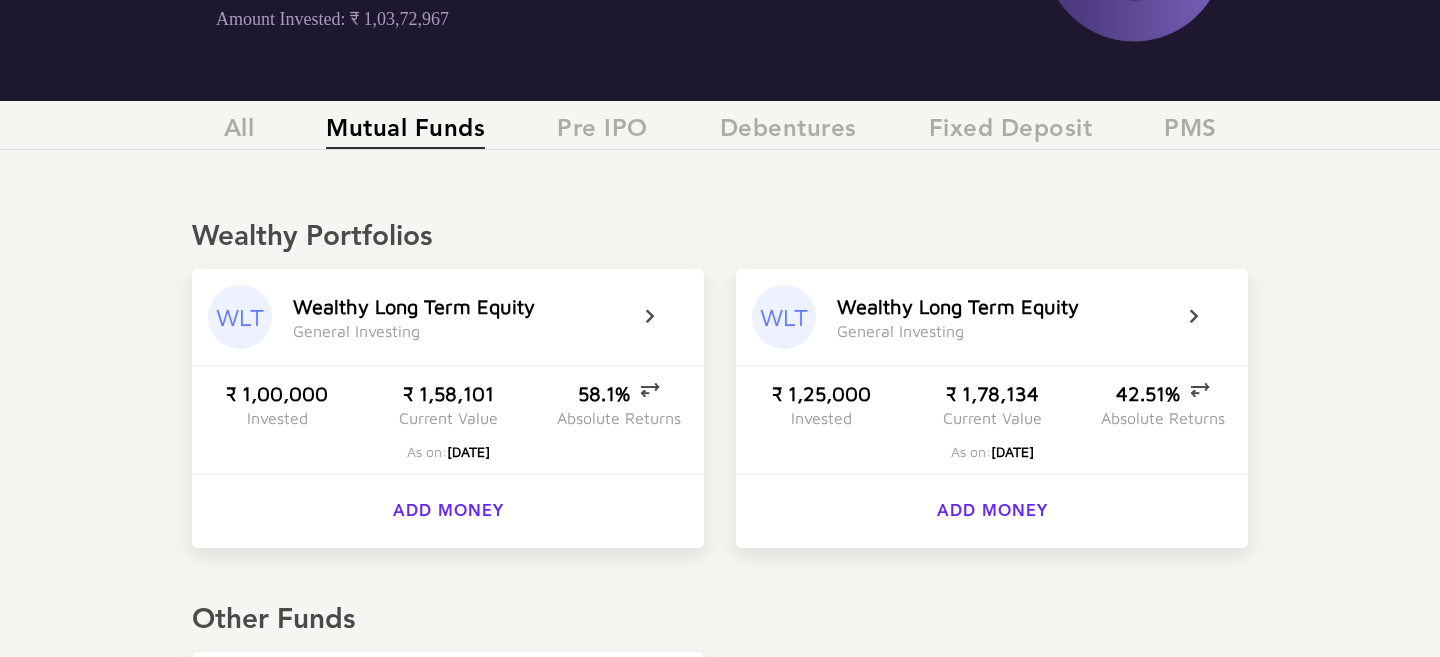 scroll, scrollTop: 310, scrollLeft: 0, axis: vertical 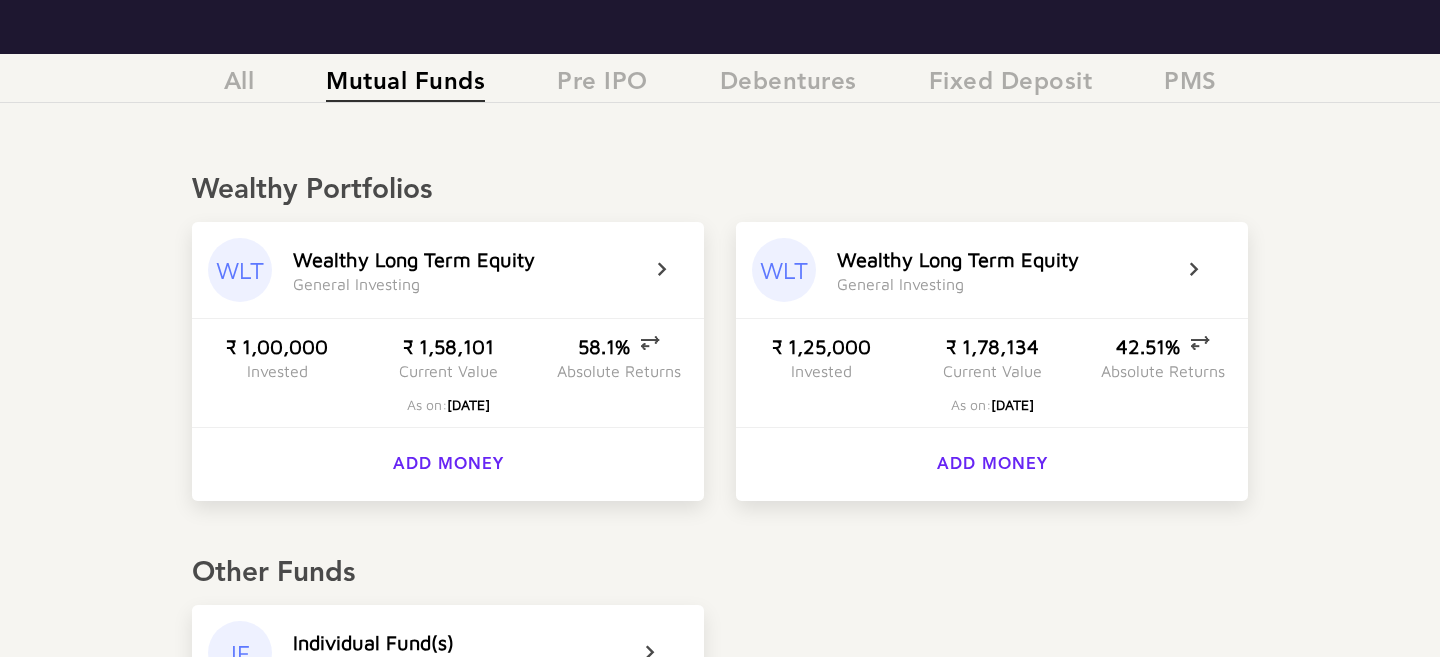 click on "Absolute Returns" at bounding box center [619, 371] 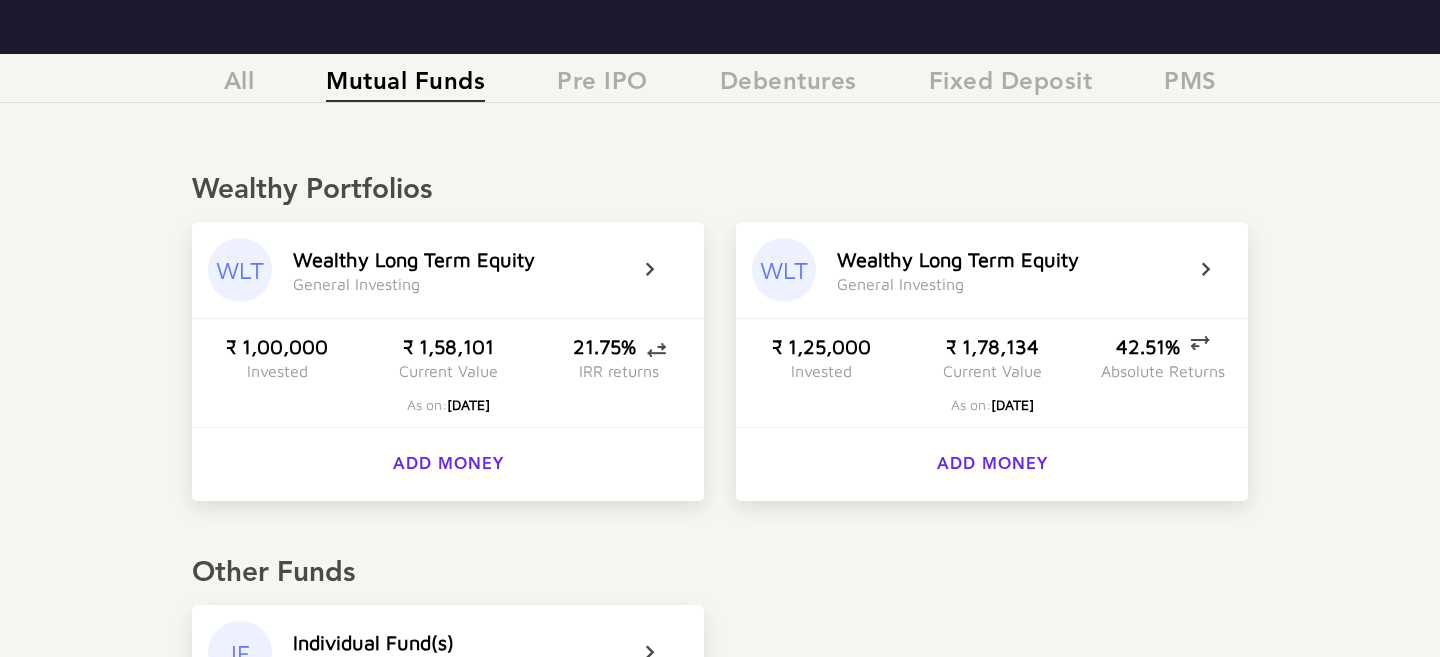 click on "Absolute Returns" at bounding box center [1163, 371] 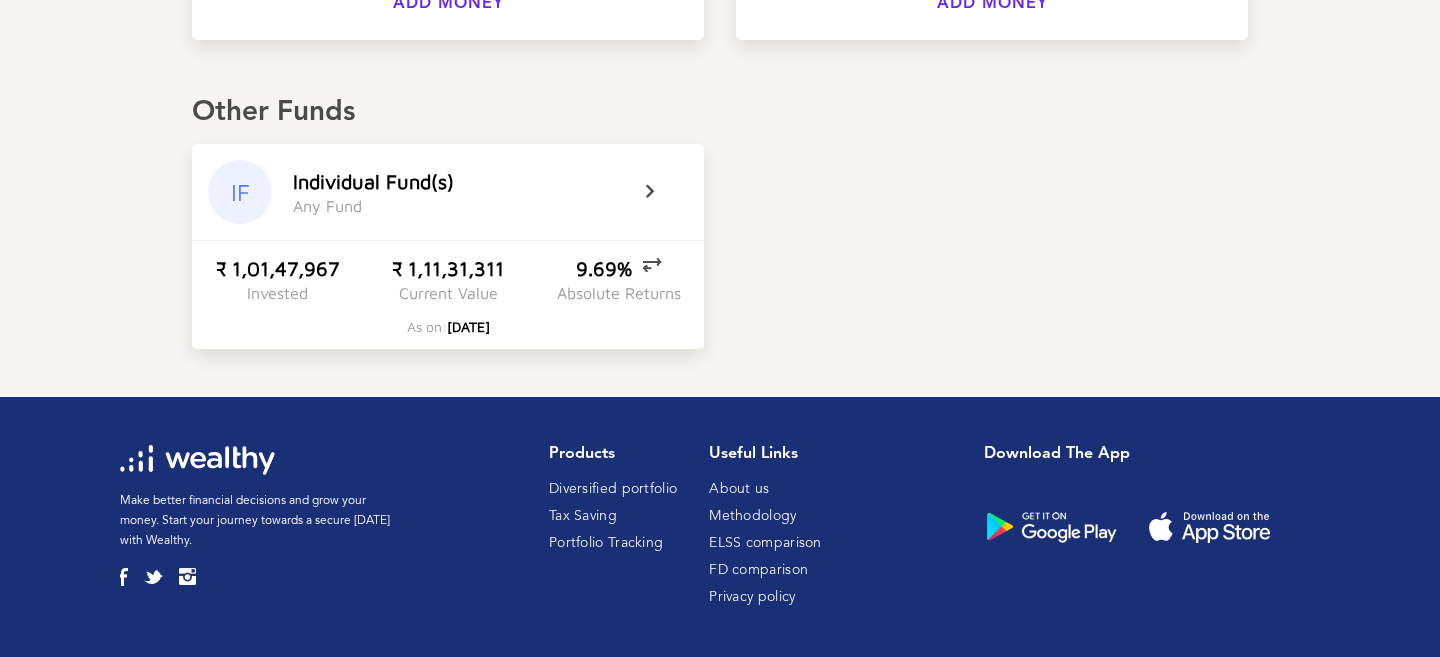 scroll, scrollTop: 778, scrollLeft: 0, axis: vertical 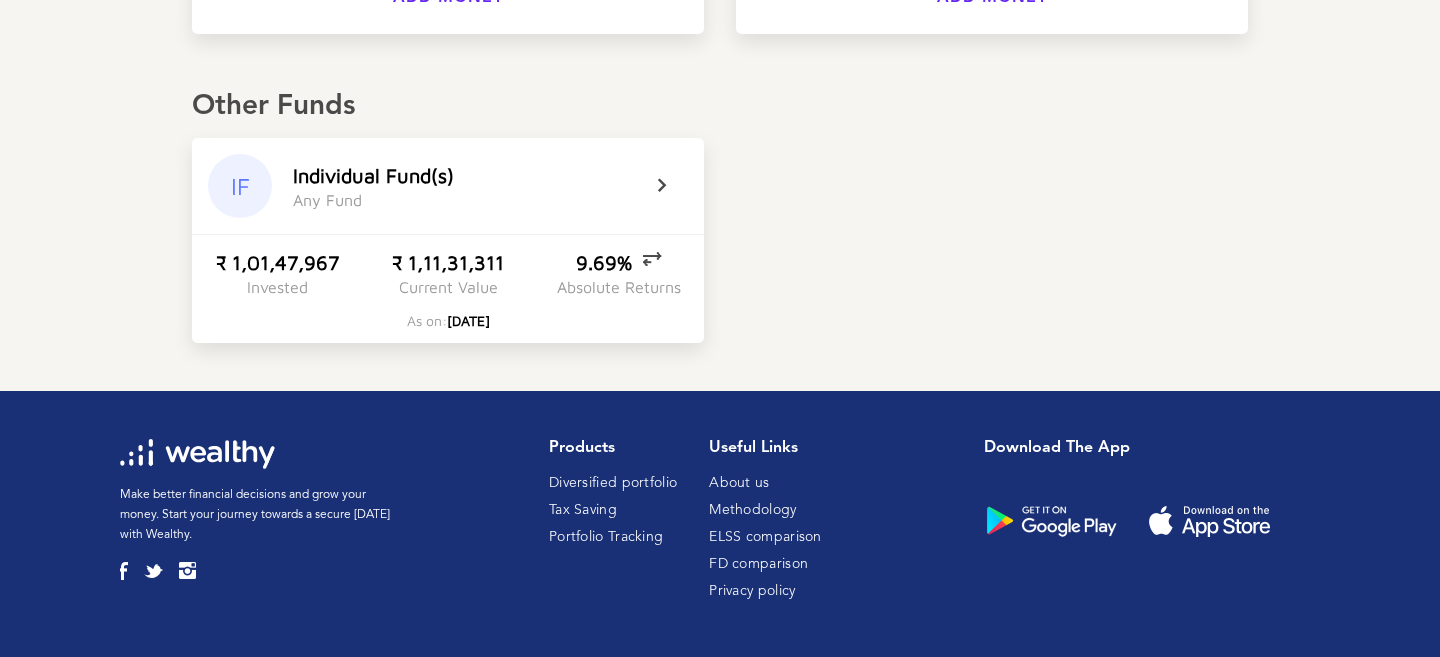 click on "9.69%" at bounding box center [619, 262] 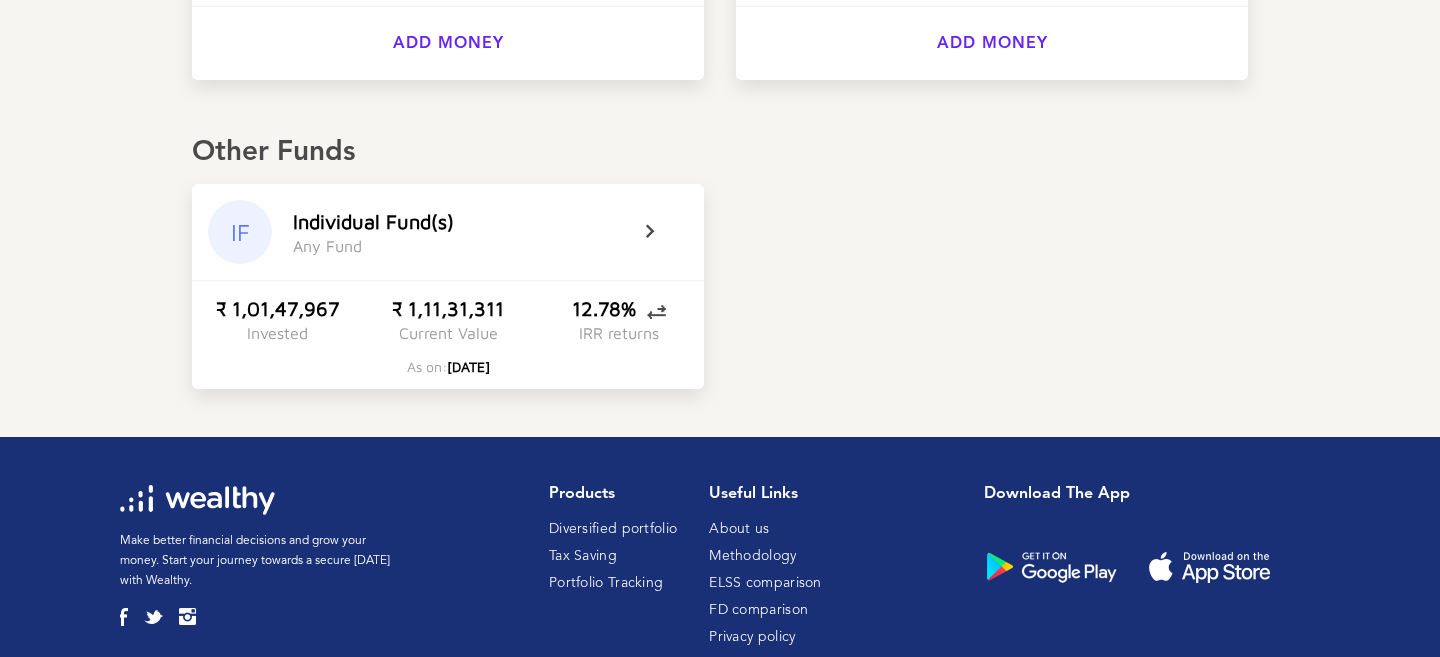 scroll, scrollTop: 730, scrollLeft: 0, axis: vertical 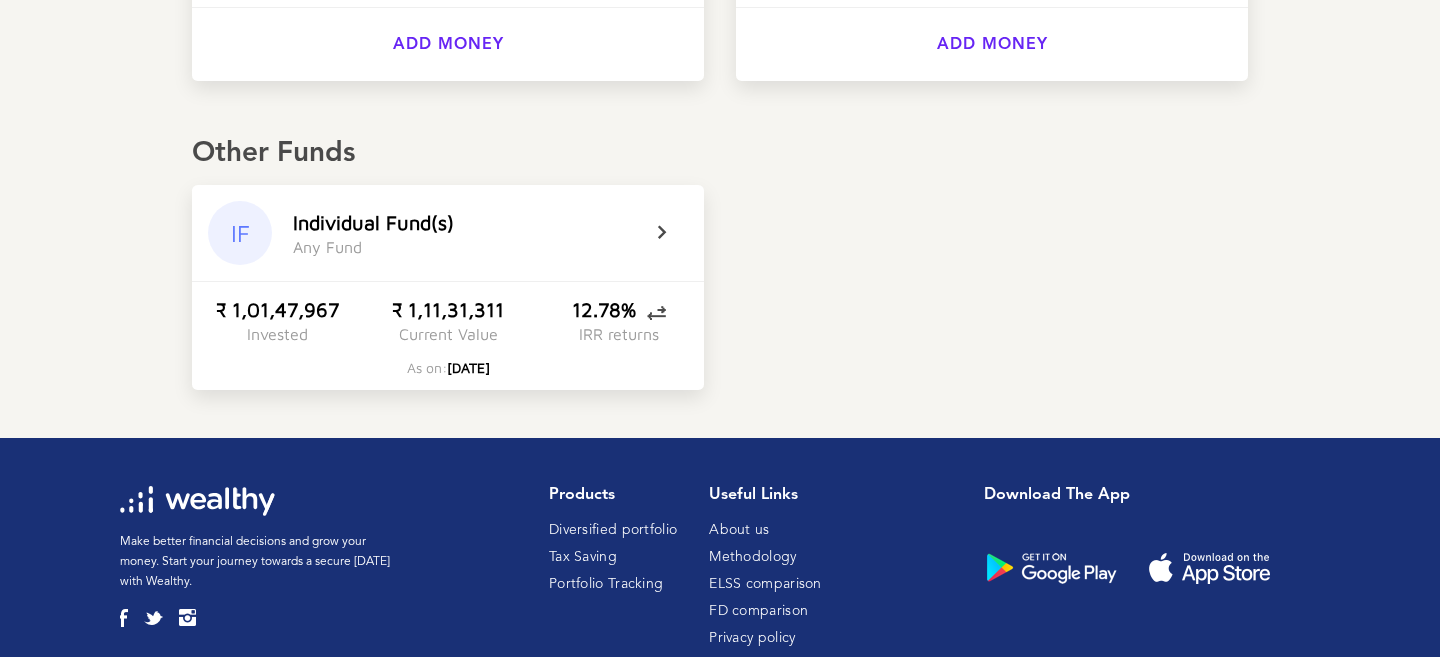 click on "Current Value" at bounding box center (448, 334) 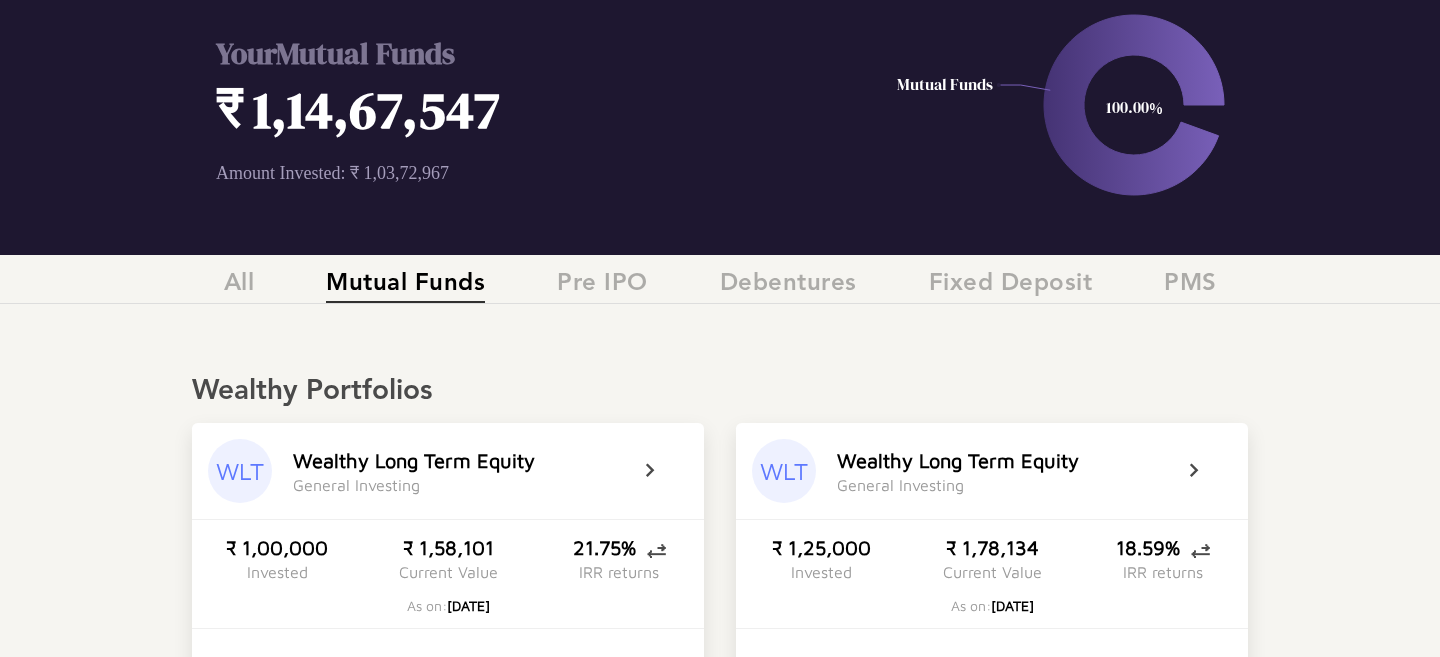 scroll, scrollTop: 0, scrollLeft: 0, axis: both 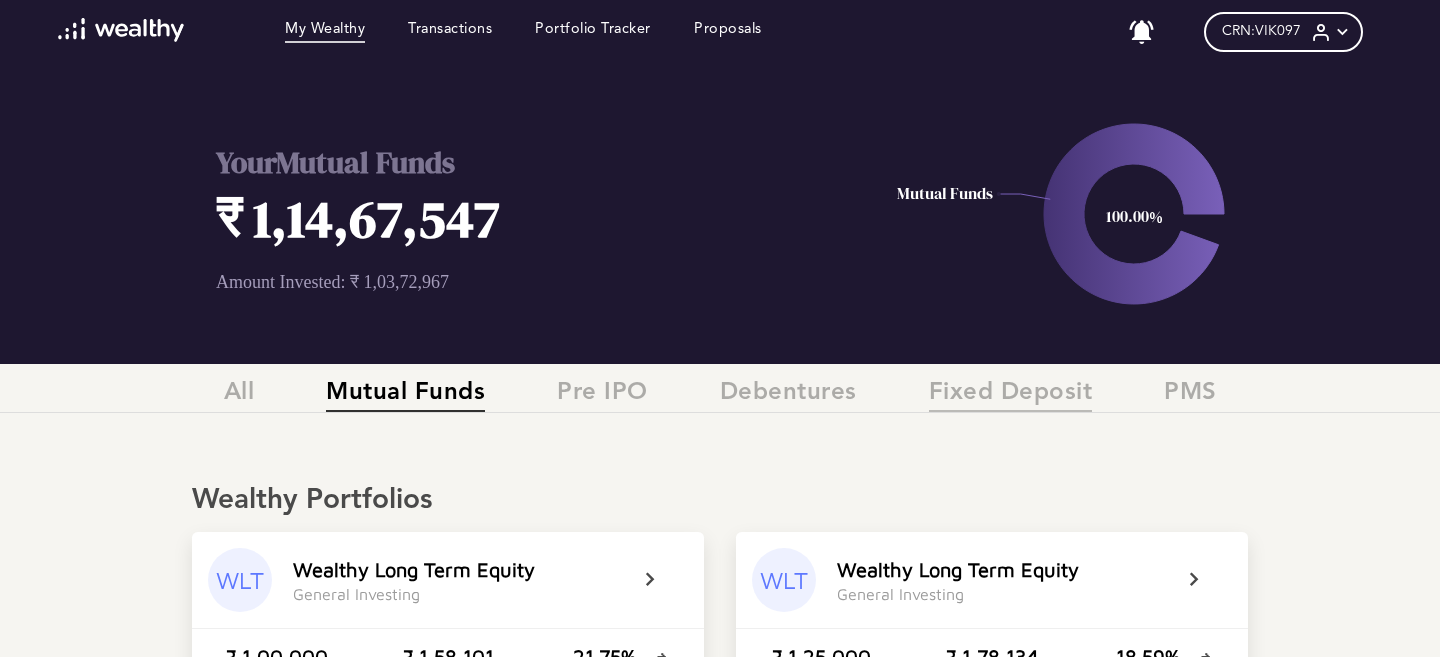 click on "Fixed Deposit" at bounding box center (1011, 395) 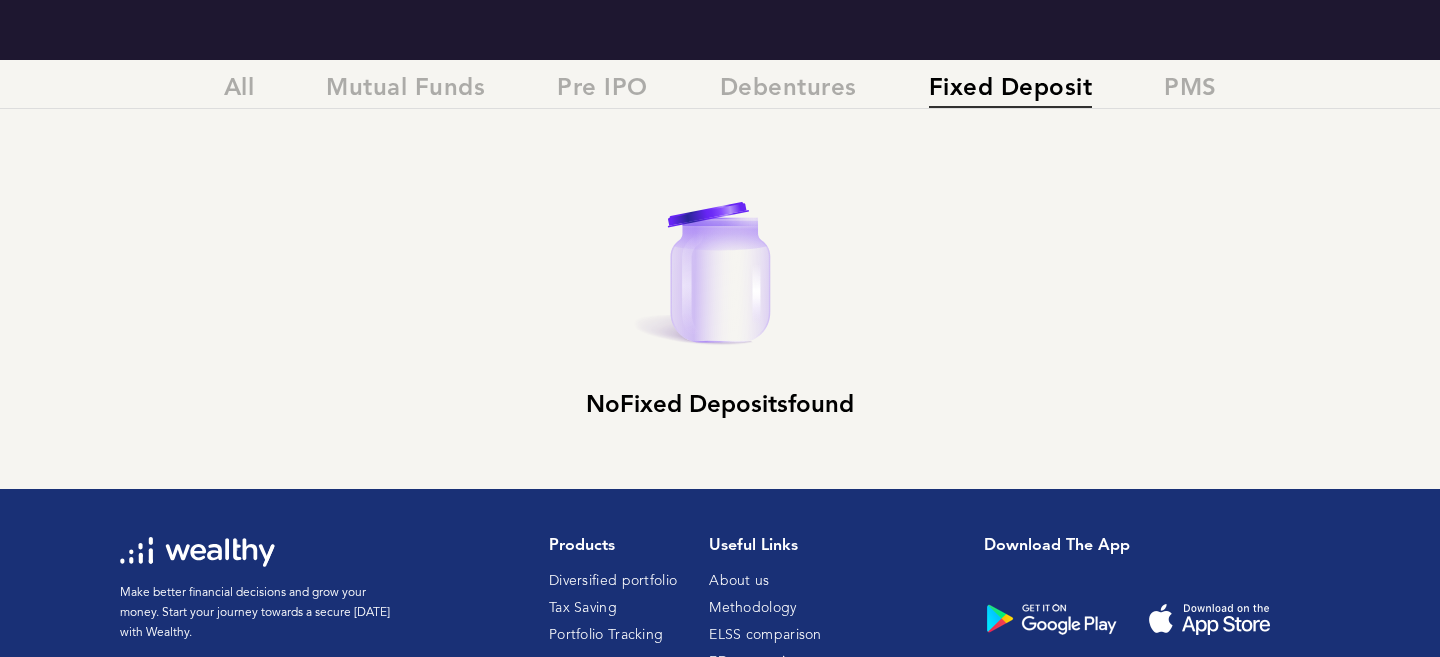 scroll, scrollTop: 0, scrollLeft: 0, axis: both 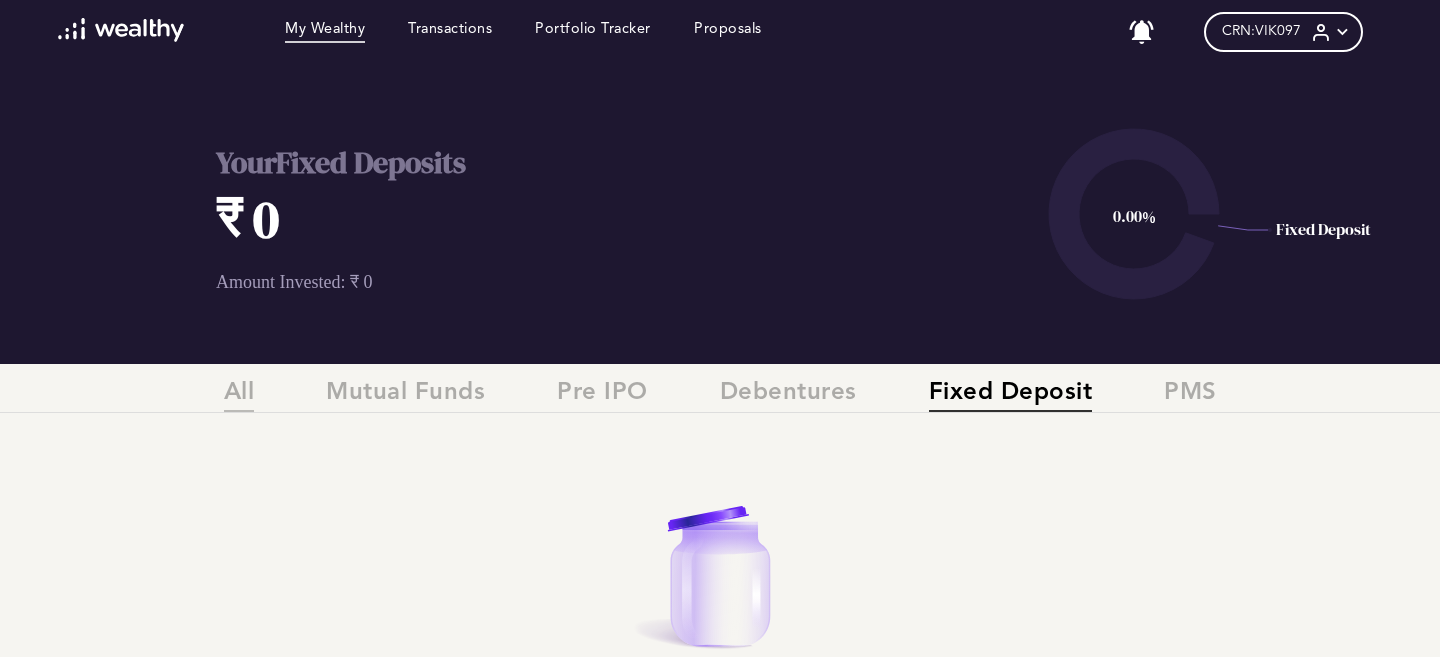 click on "All" at bounding box center (239, 395) 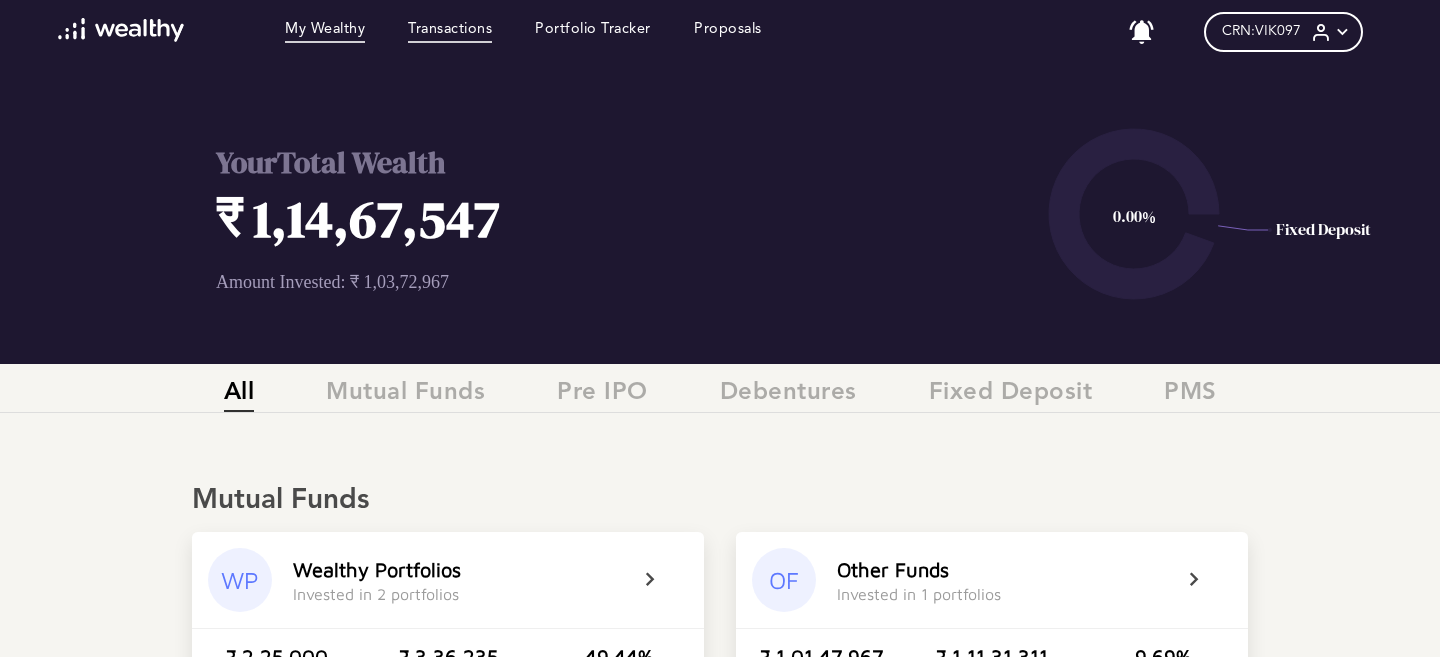 click on "Transactions" at bounding box center [450, 32] 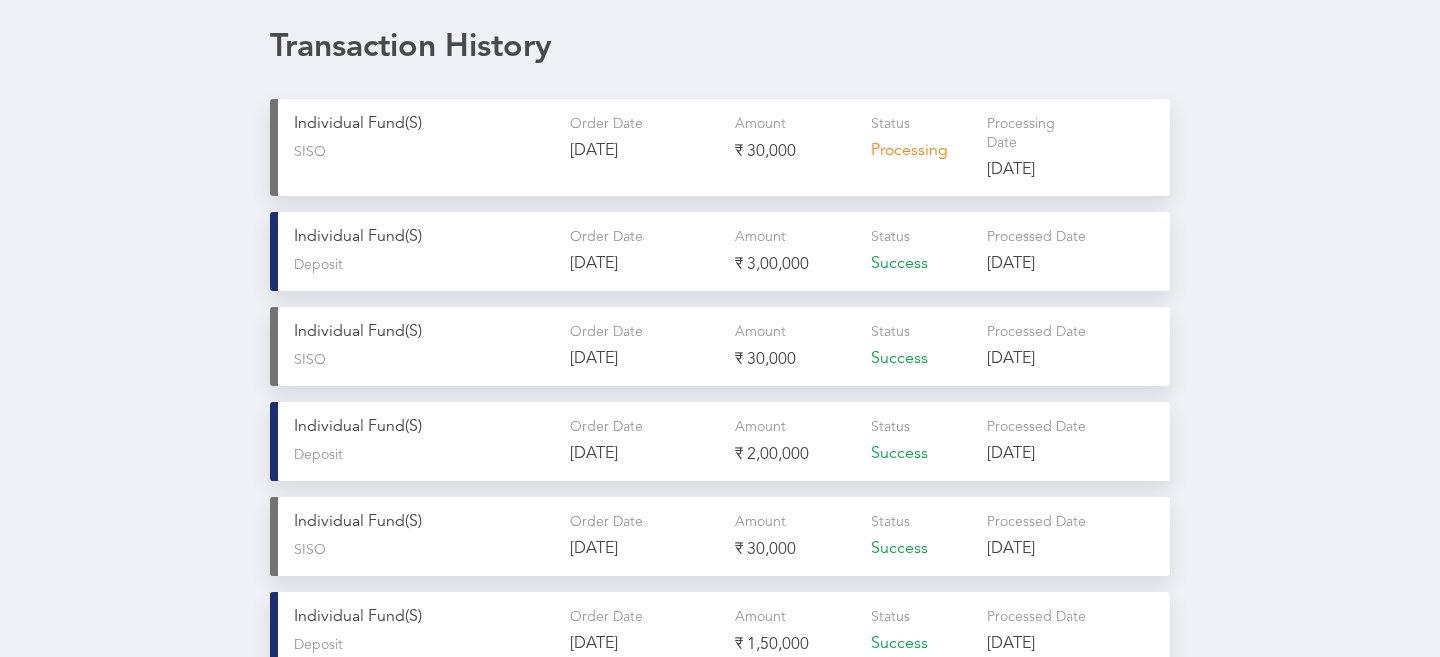 scroll, scrollTop: 0, scrollLeft: 0, axis: both 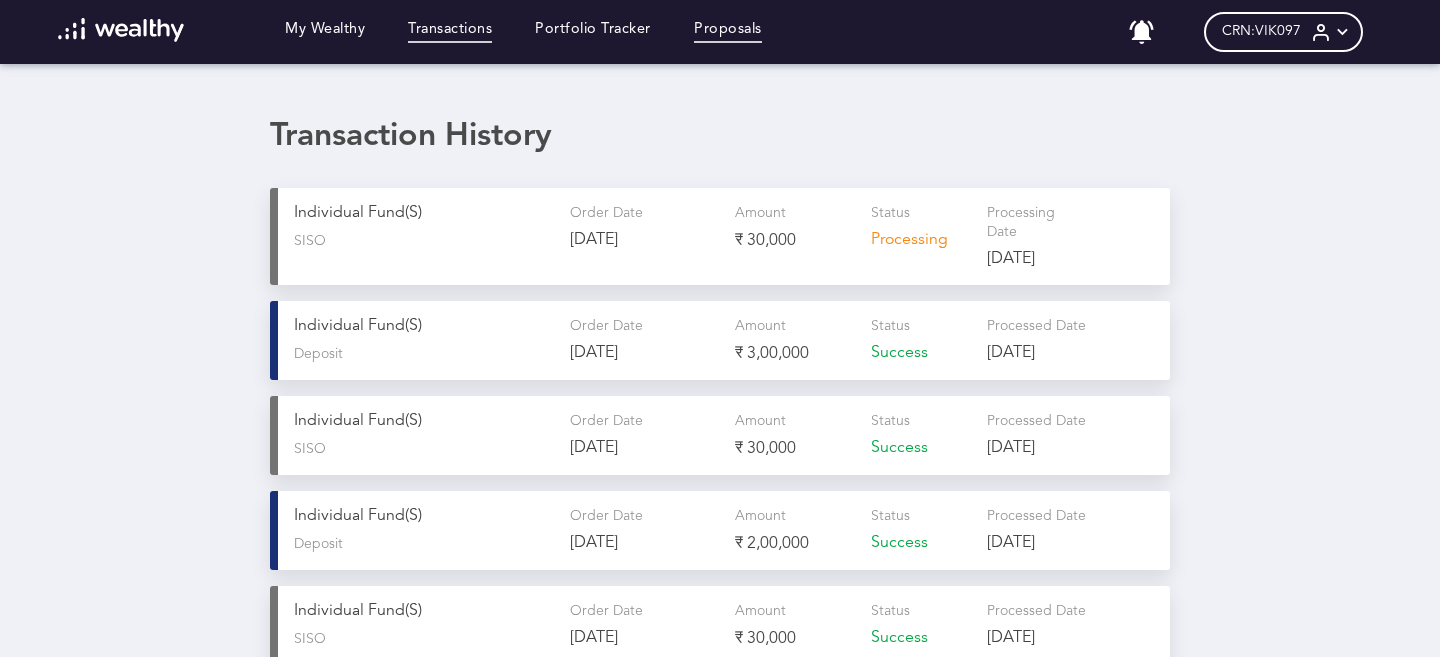 click on "Proposals" at bounding box center (728, 32) 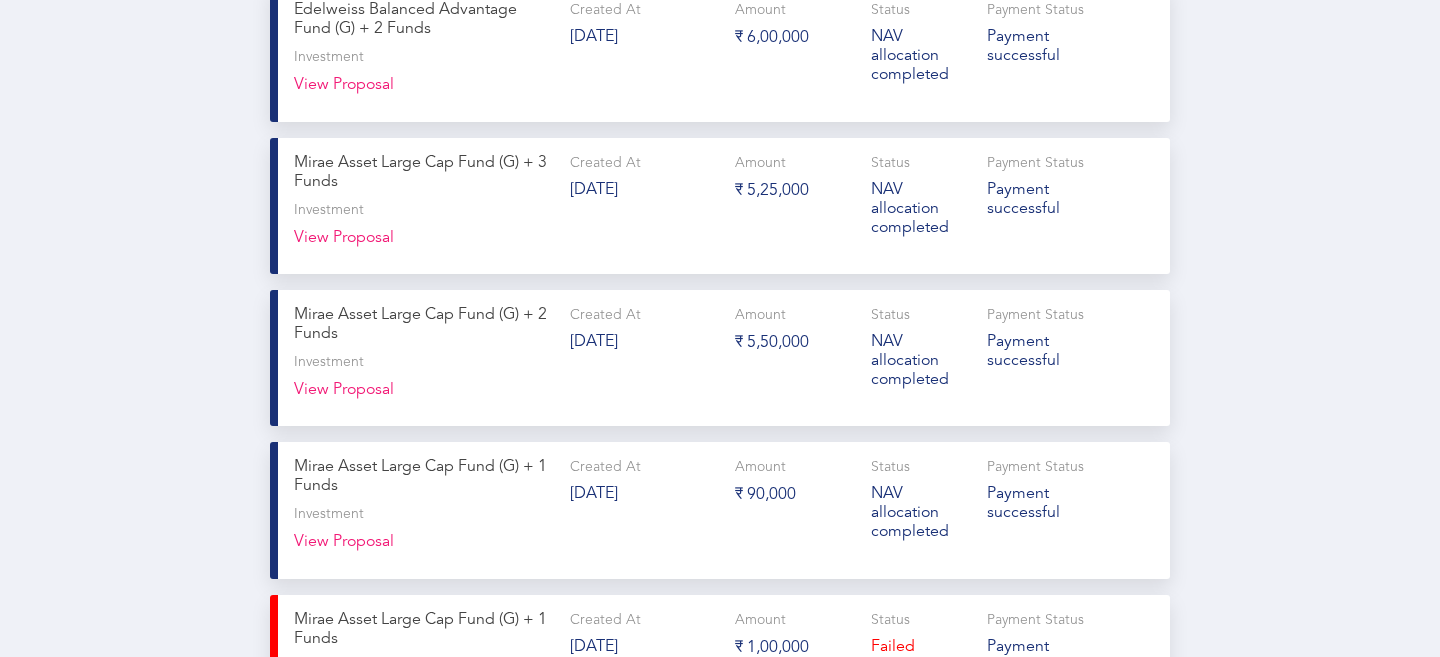 scroll, scrollTop: 0, scrollLeft: 0, axis: both 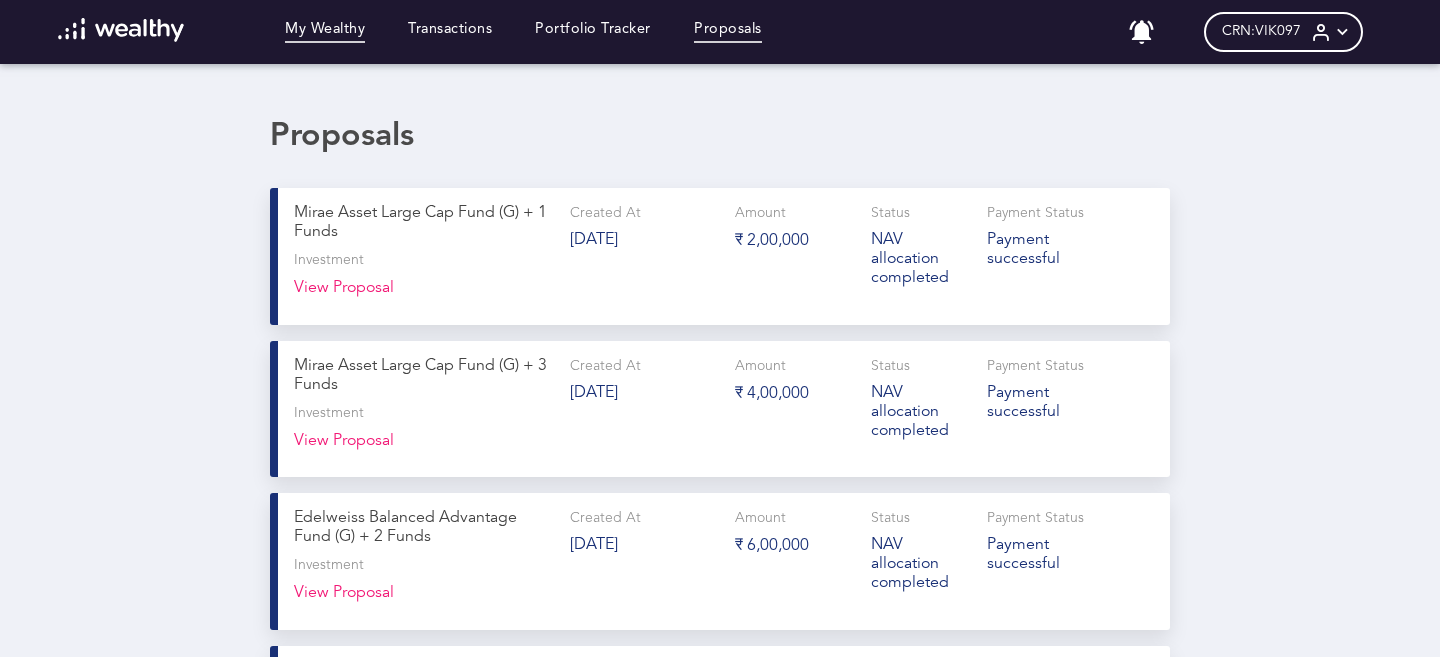 click on "My Wealthy" at bounding box center [325, 32] 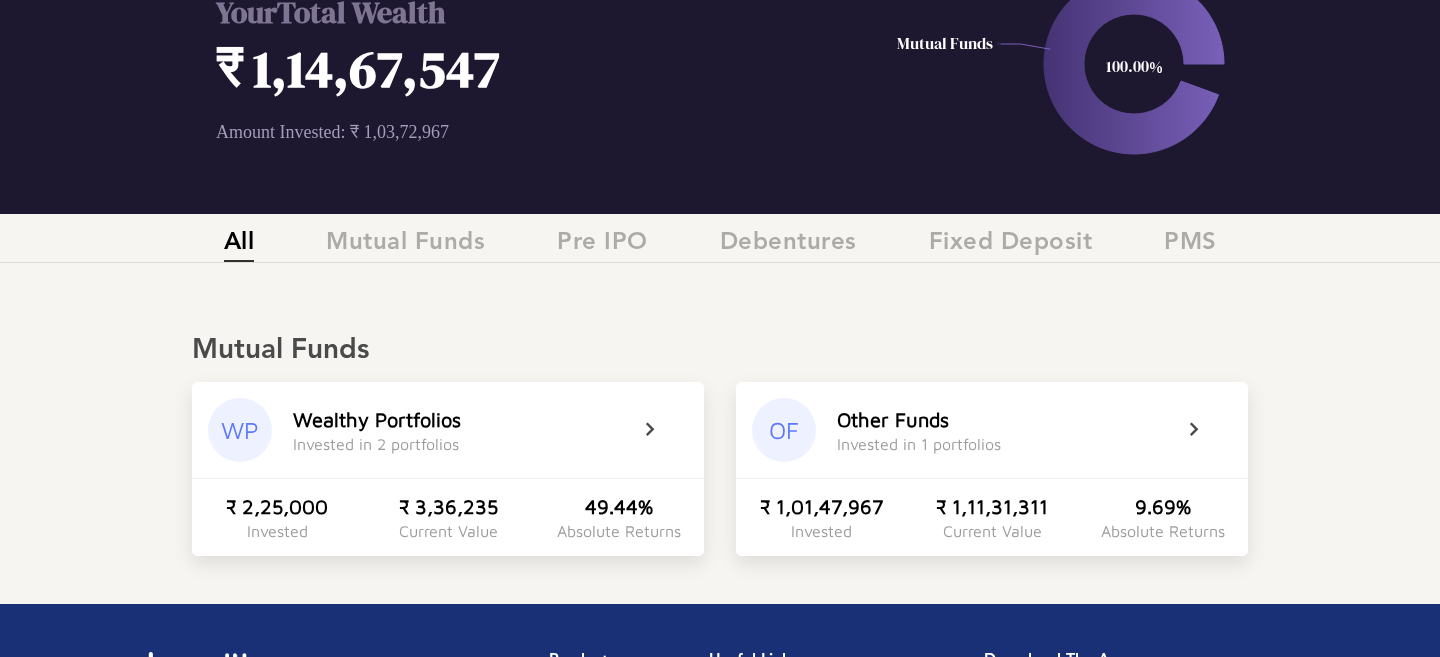 scroll, scrollTop: 118, scrollLeft: 0, axis: vertical 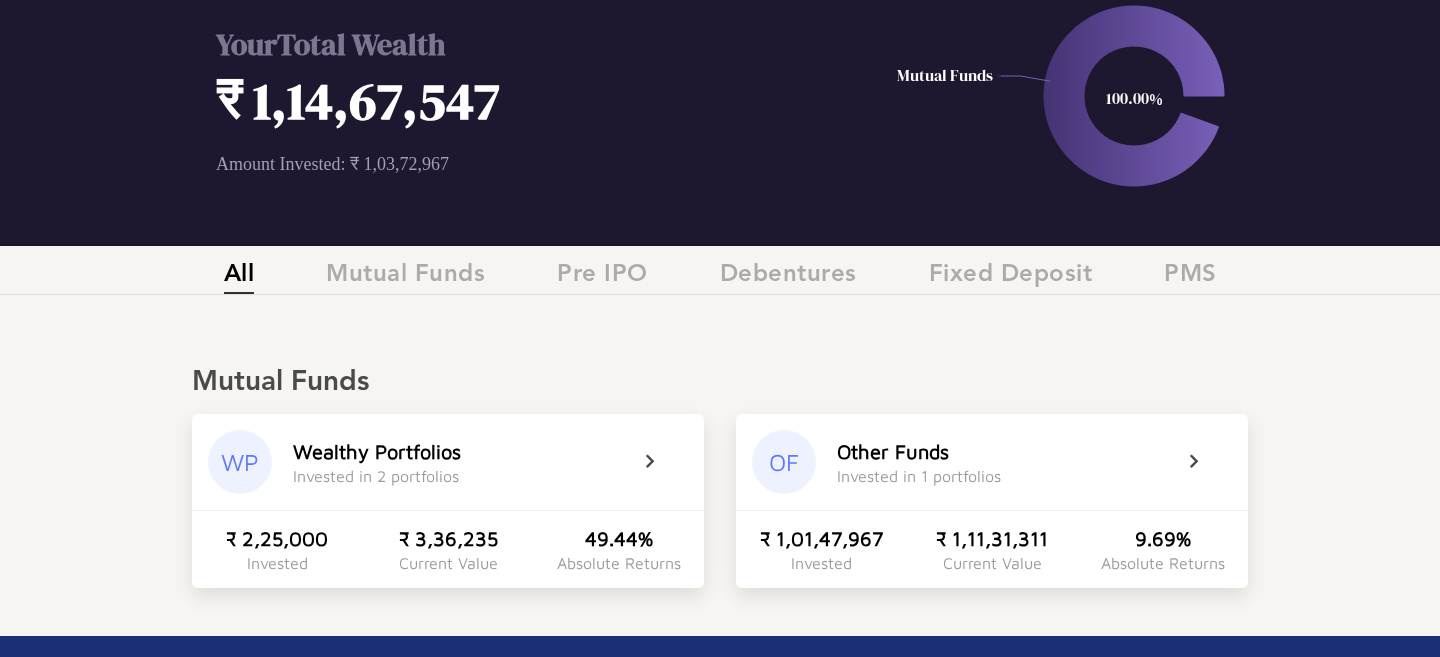 click on "₹ 1,14,67,547" at bounding box center [522, 100] 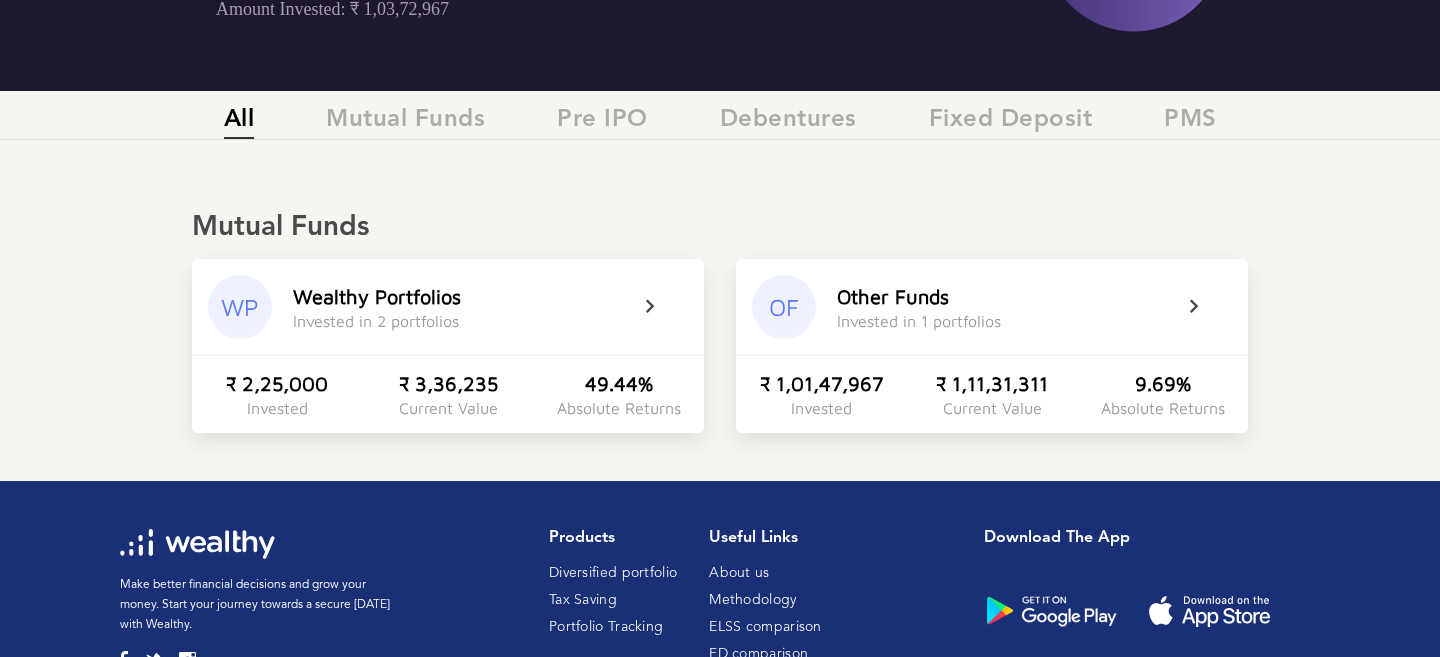 scroll, scrollTop: 258, scrollLeft: 0, axis: vertical 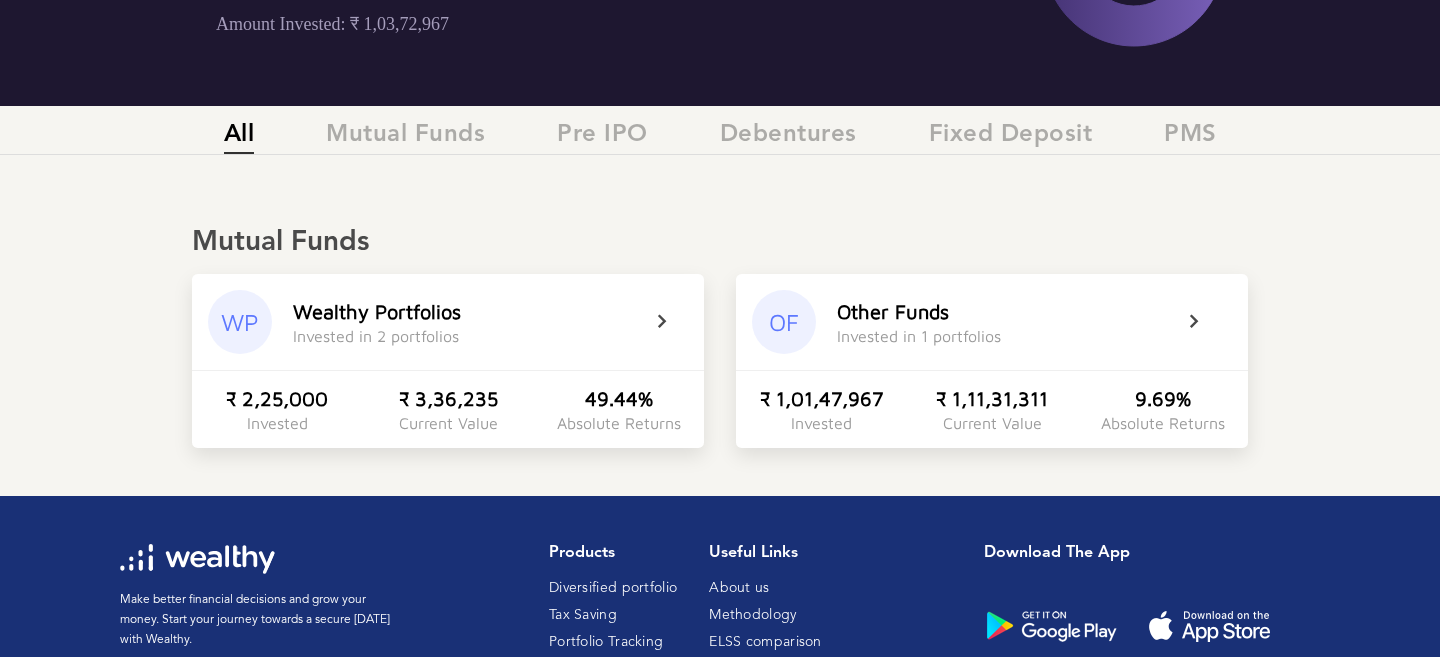 click on "Wealthy Portfolios" at bounding box center (377, 311) 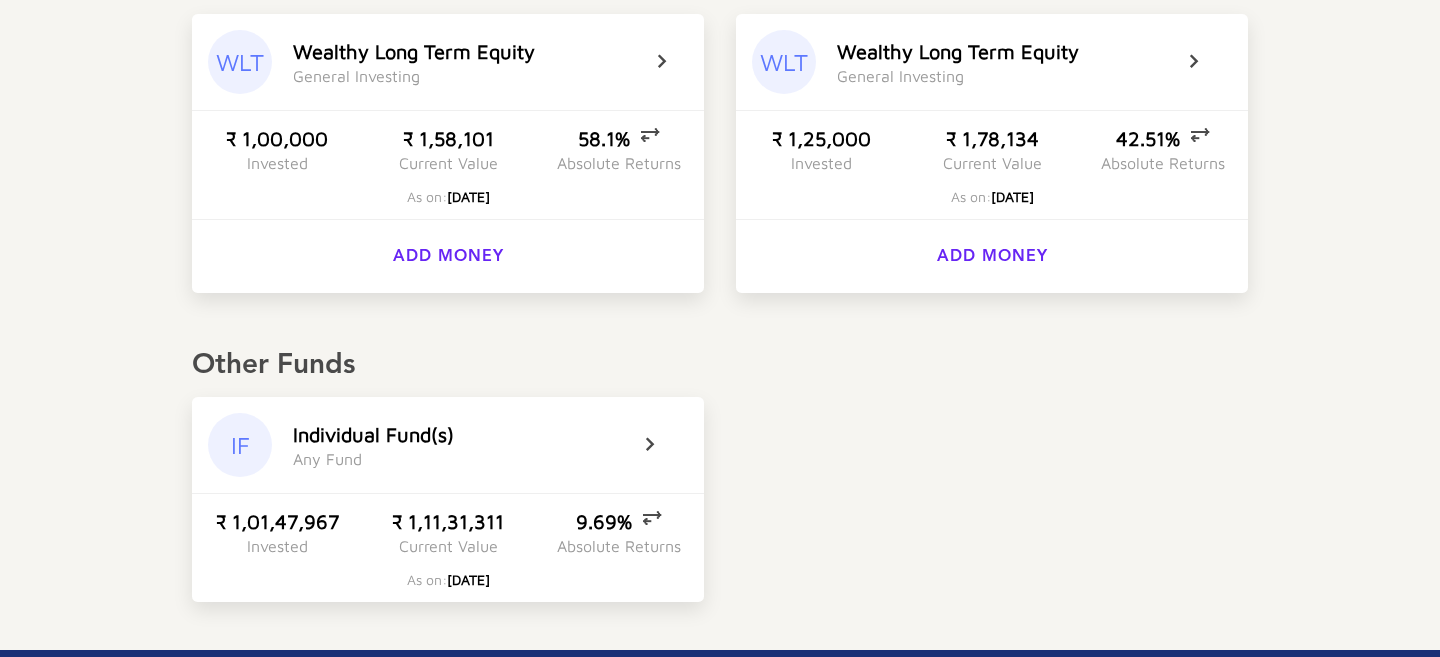 scroll, scrollTop: 612, scrollLeft: 0, axis: vertical 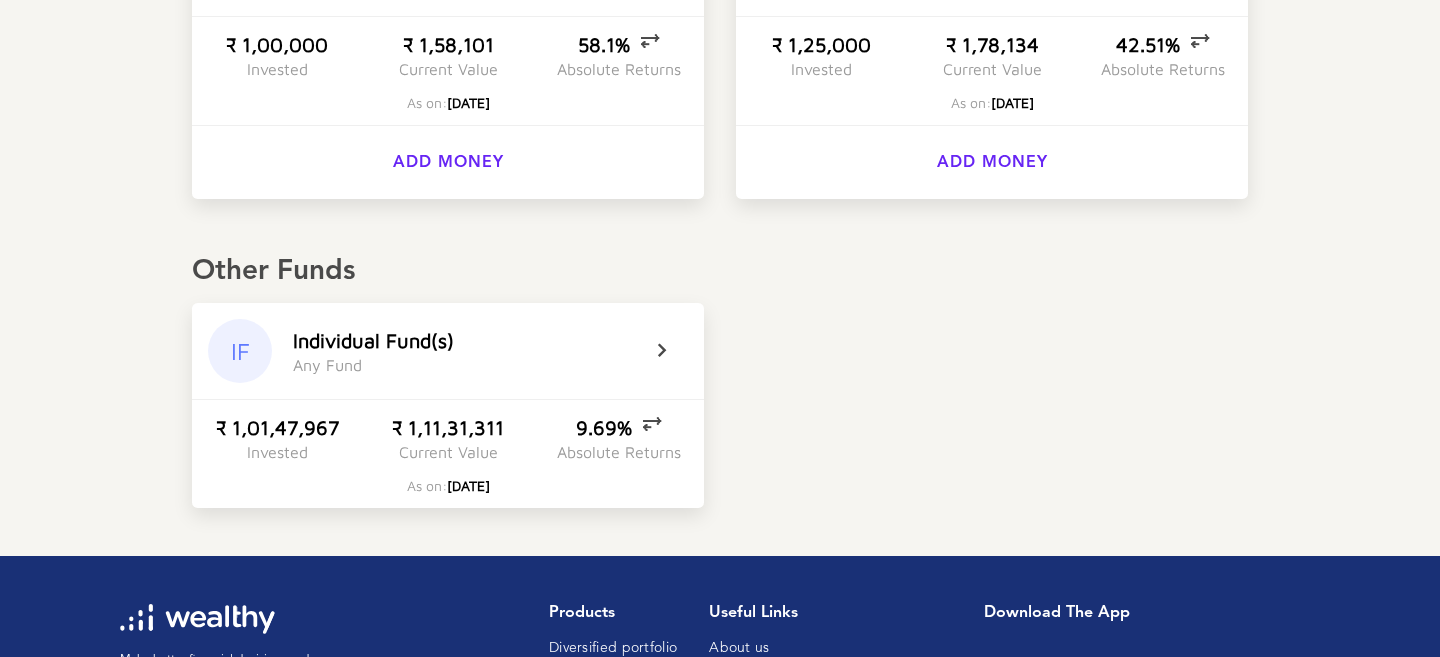 click on "I n d i v i d u a l   F u n d ( s )" at bounding box center [373, 340] 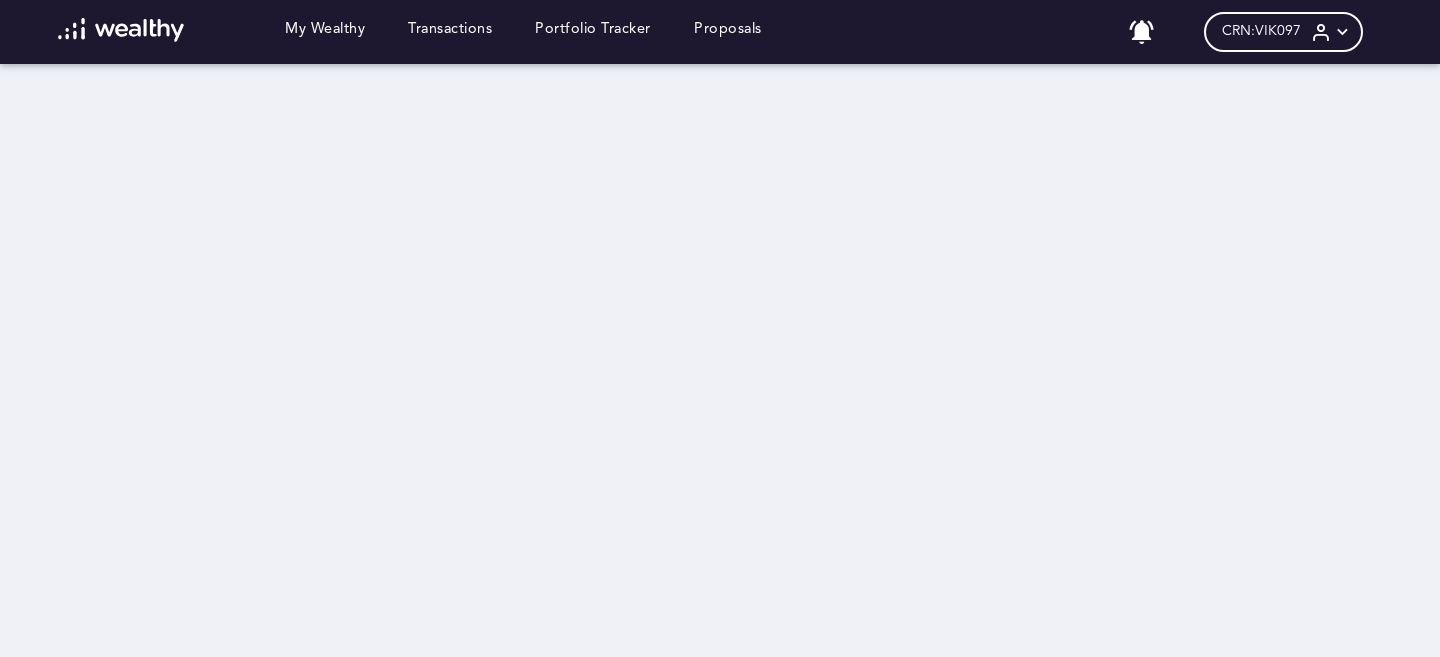 click on "My Wealthy Transactions Portfolio Tracker Proposals" at bounding box center [409, 32] 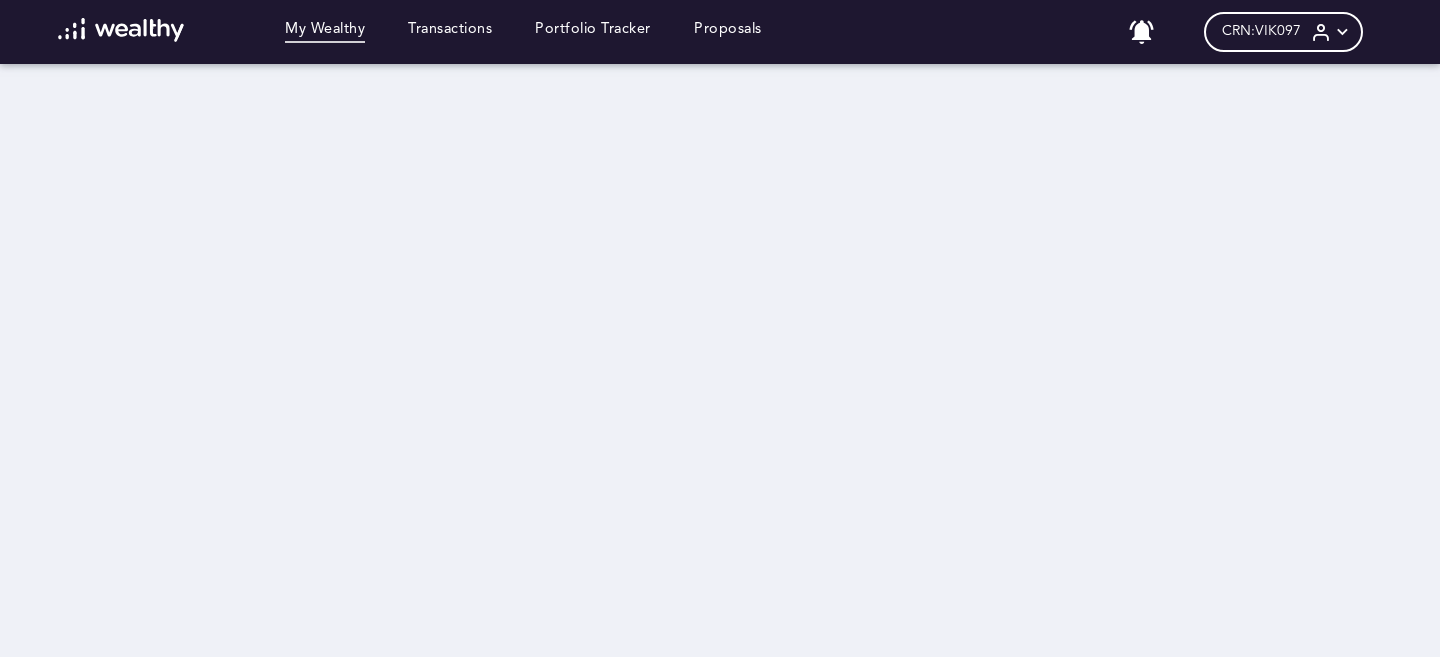 click on "My Wealthy" at bounding box center [325, 32] 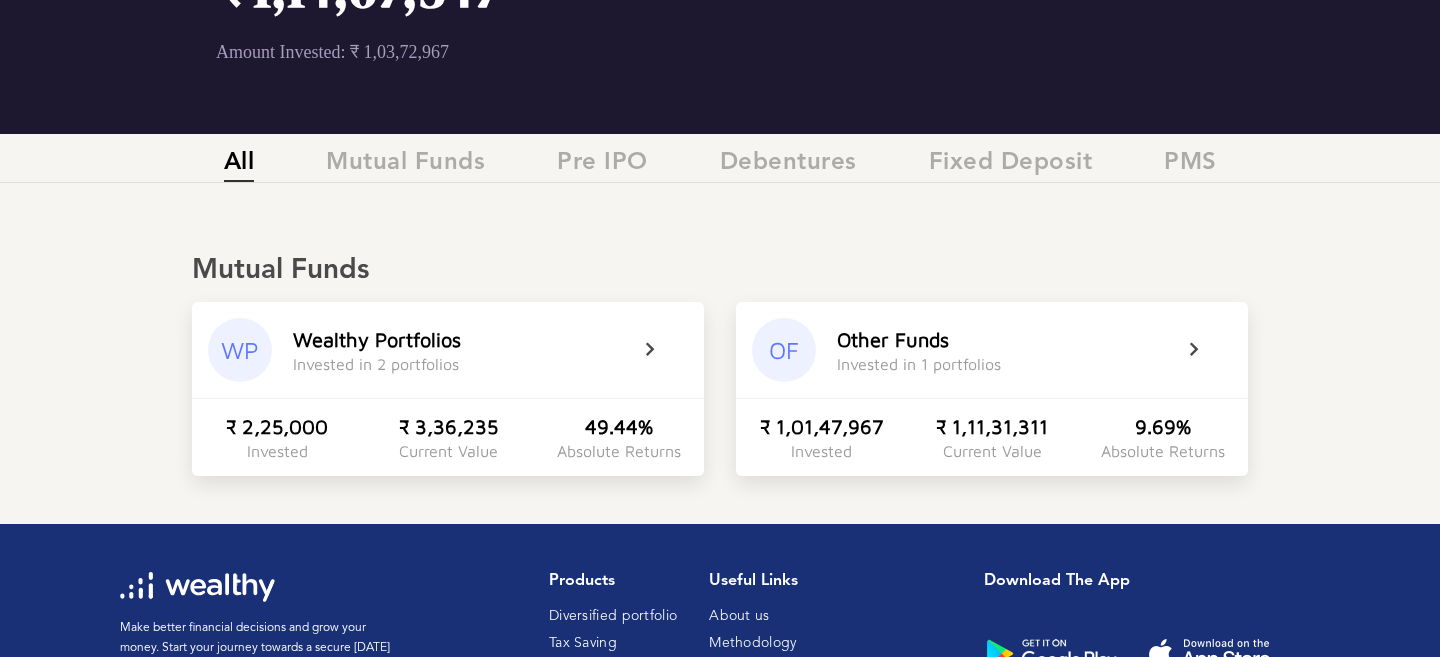 scroll, scrollTop: 232, scrollLeft: 0, axis: vertical 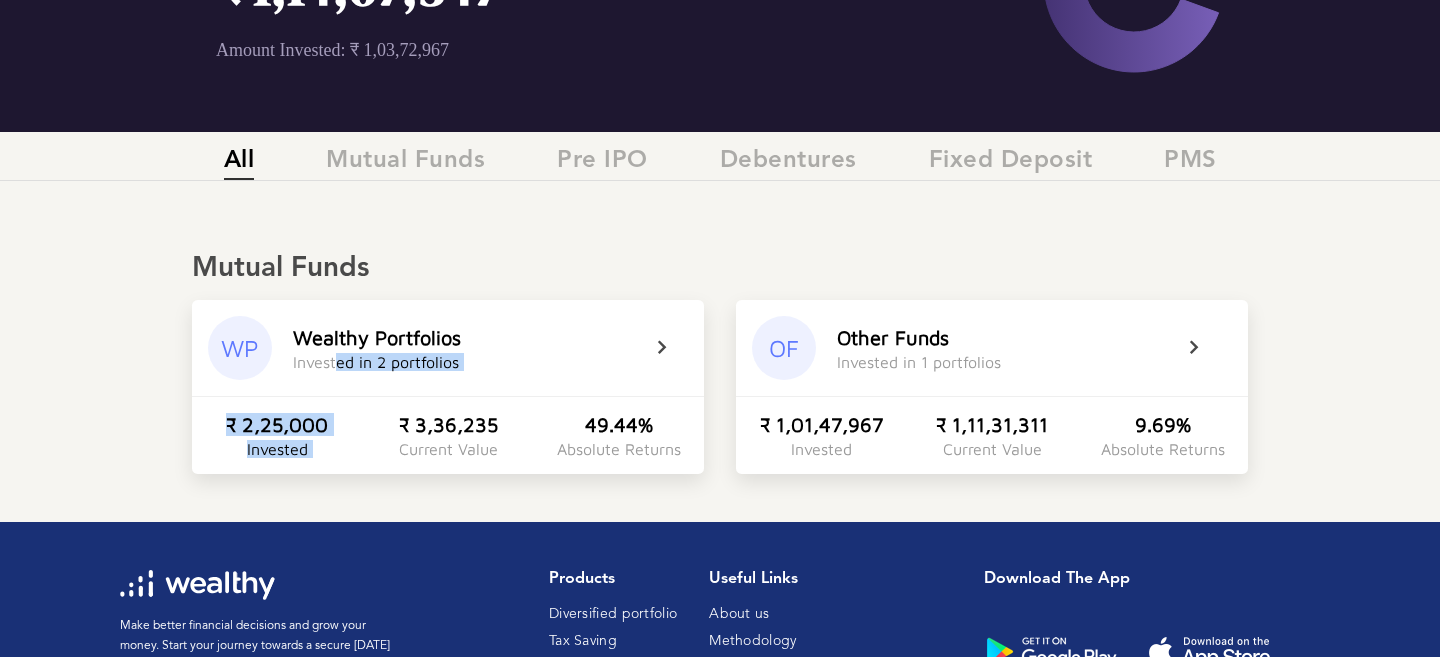 drag, startPoint x: 338, startPoint y: 363, endPoint x: 500, endPoint y: 398, distance: 165.73775 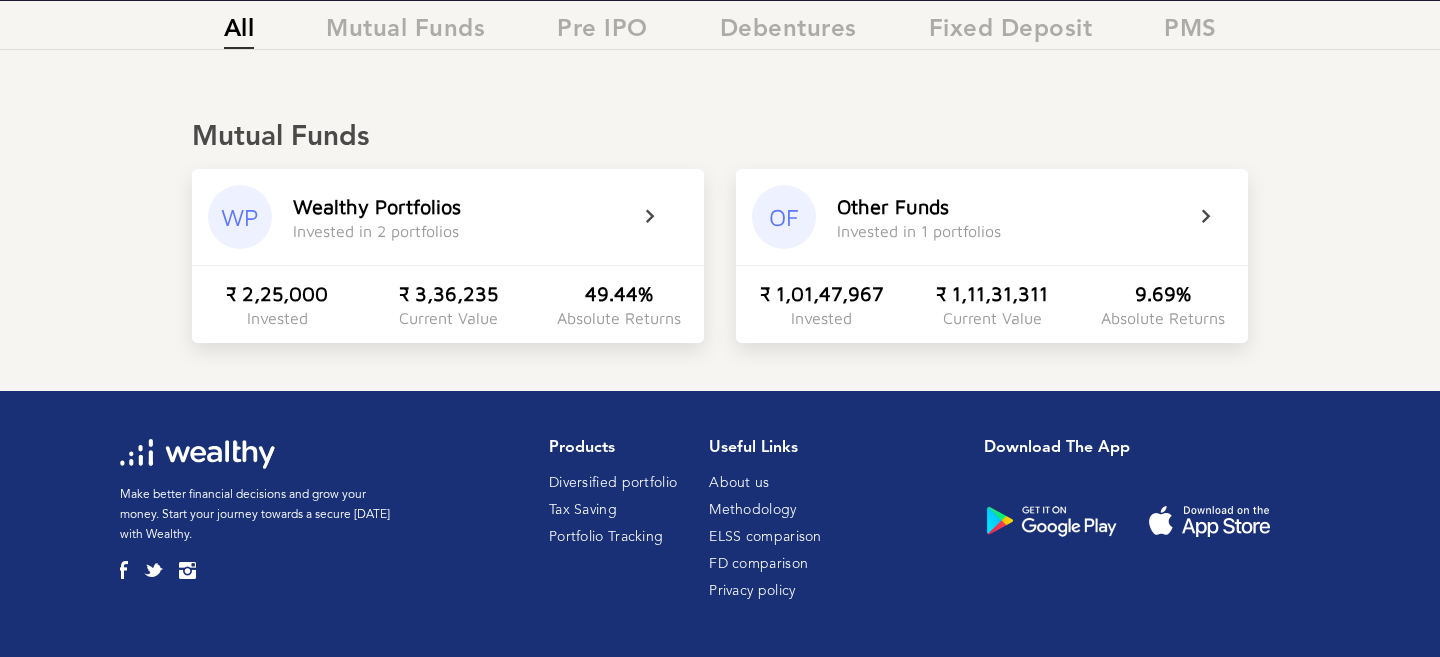 click on "₹ 1,01,47,967" at bounding box center [821, 293] 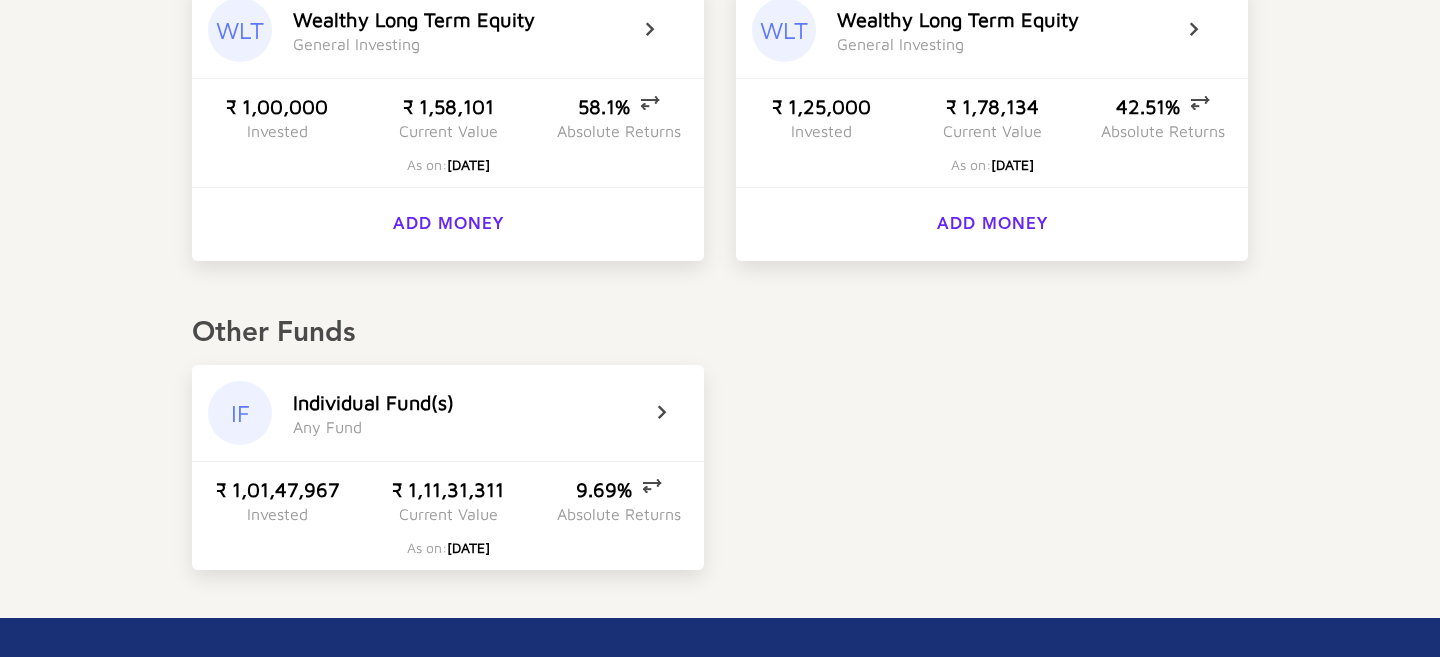 scroll, scrollTop: 557, scrollLeft: 0, axis: vertical 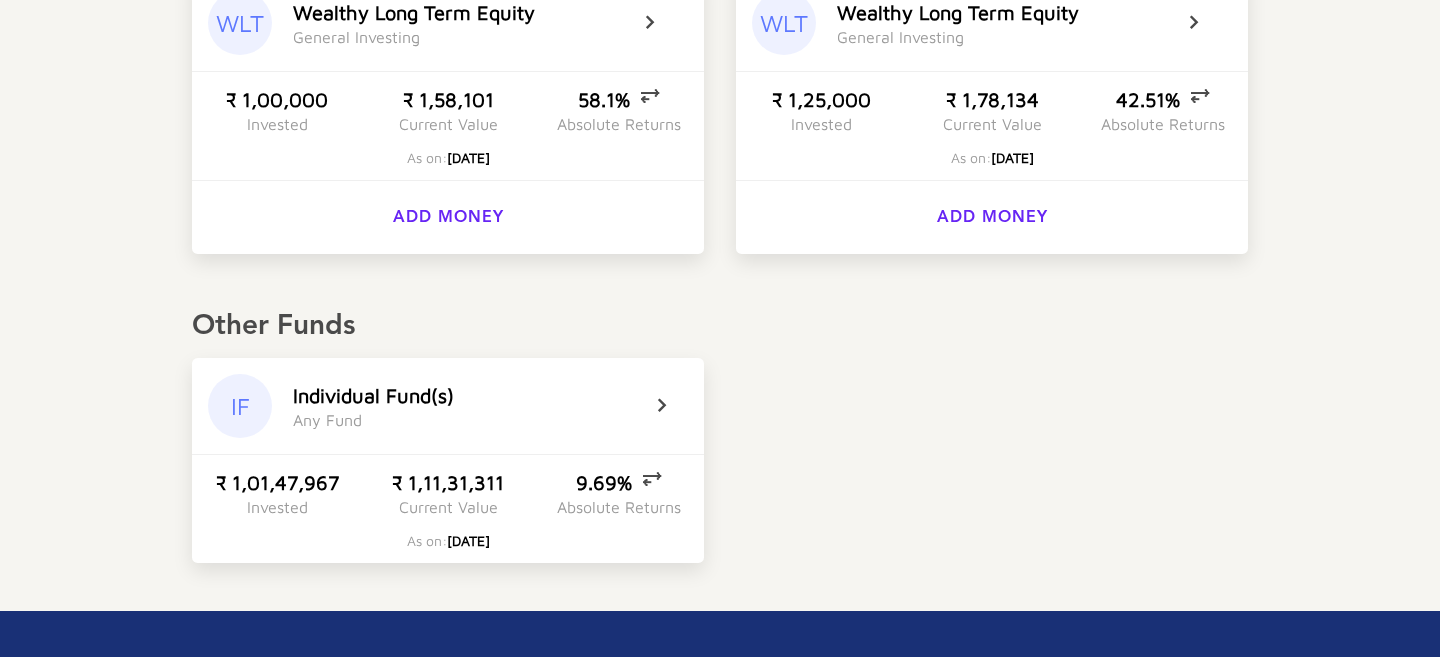 click at bounding box center [675, 406] 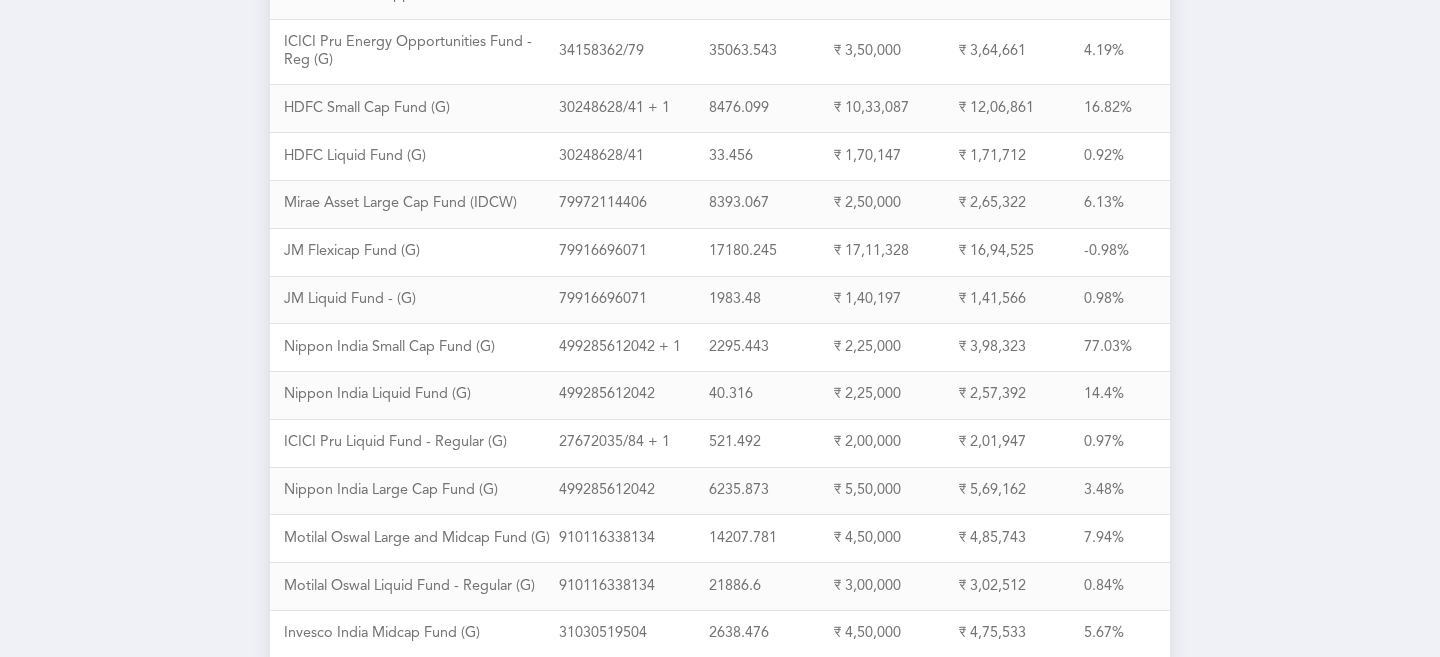 scroll, scrollTop: 0, scrollLeft: 0, axis: both 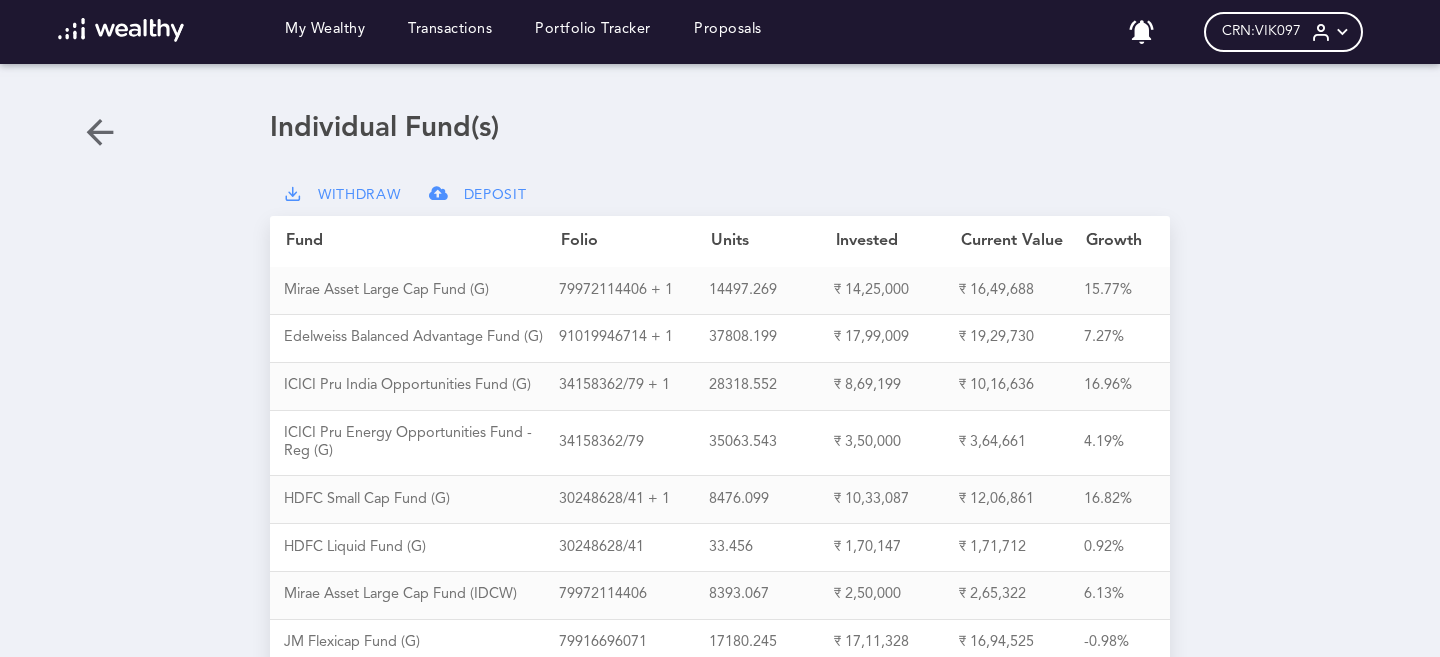 click on "Growth" at bounding box center [1123, 241] 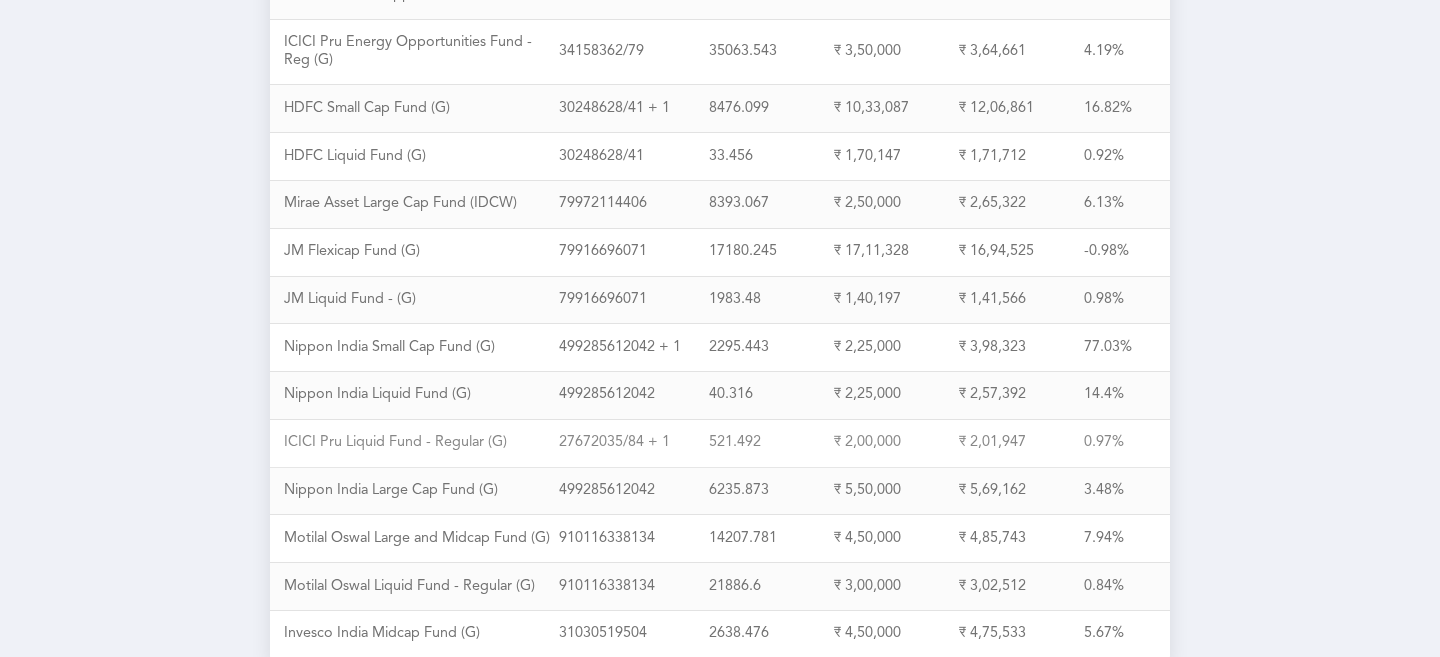 scroll, scrollTop: 0, scrollLeft: 0, axis: both 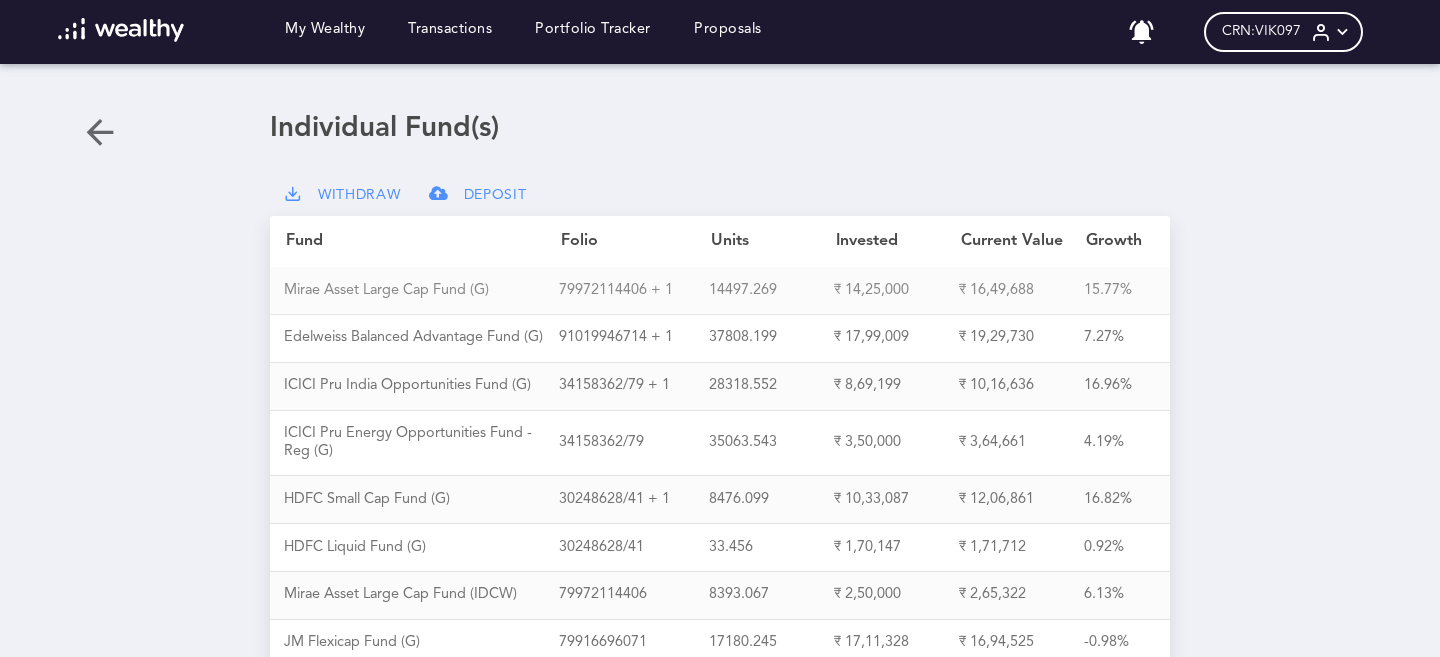 click on "M i r a e   A s s e t   L a r g e   C a p   F u n d   ( G )" at bounding box center [421, 291] 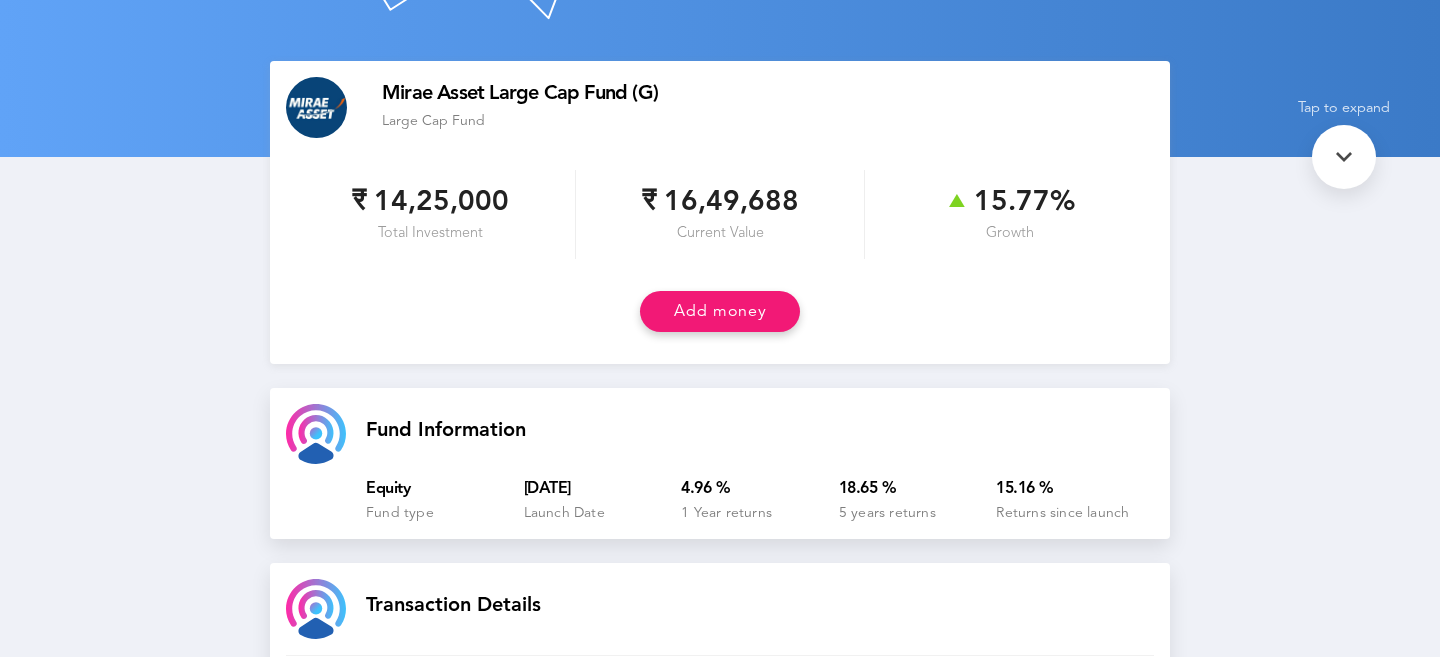 scroll, scrollTop: 327, scrollLeft: 0, axis: vertical 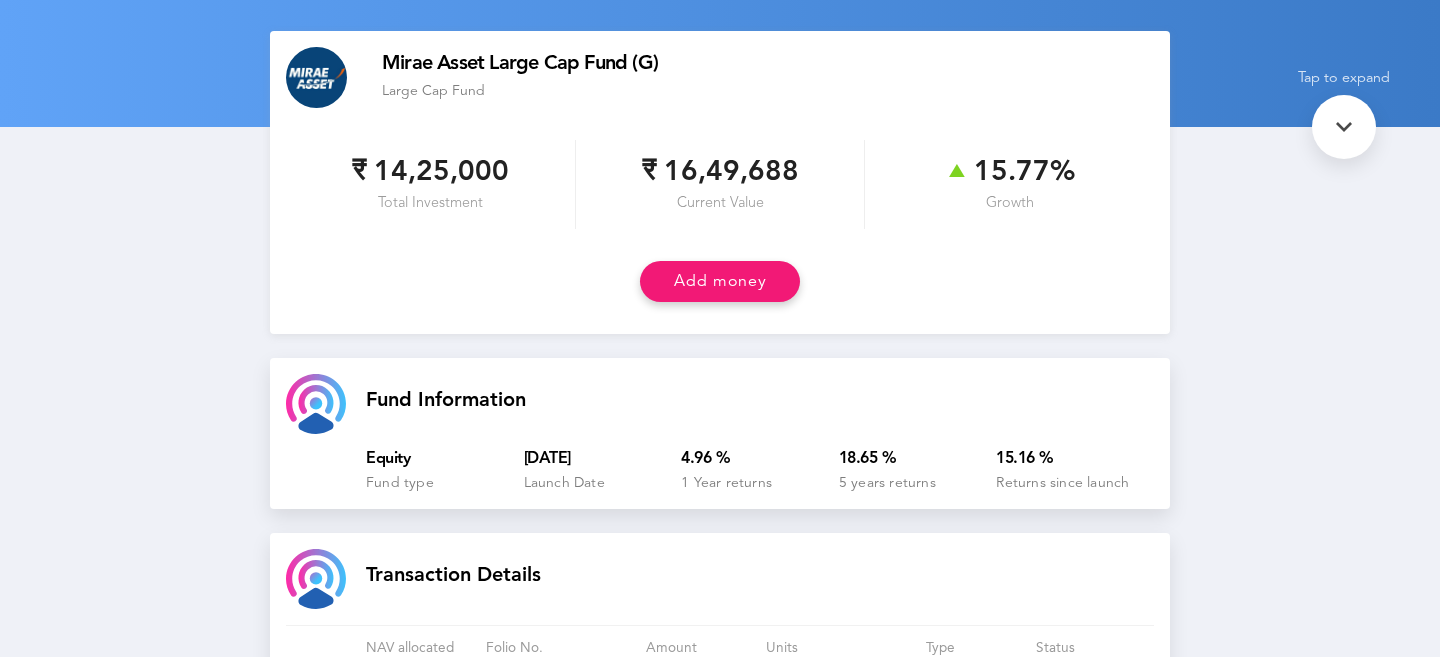 click on "15.77%" at bounding box center [1009, 173] 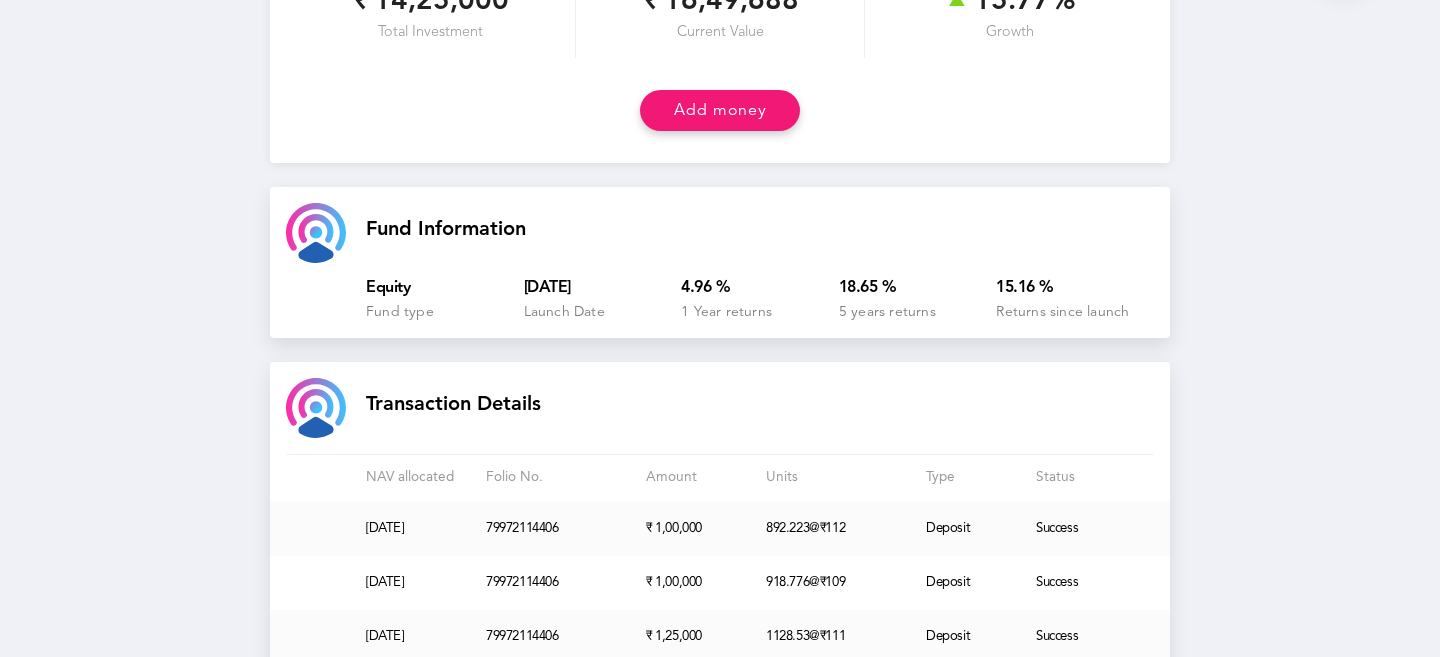 scroll, scrollTop: 500, scrollLeft: 0, axis: vertical 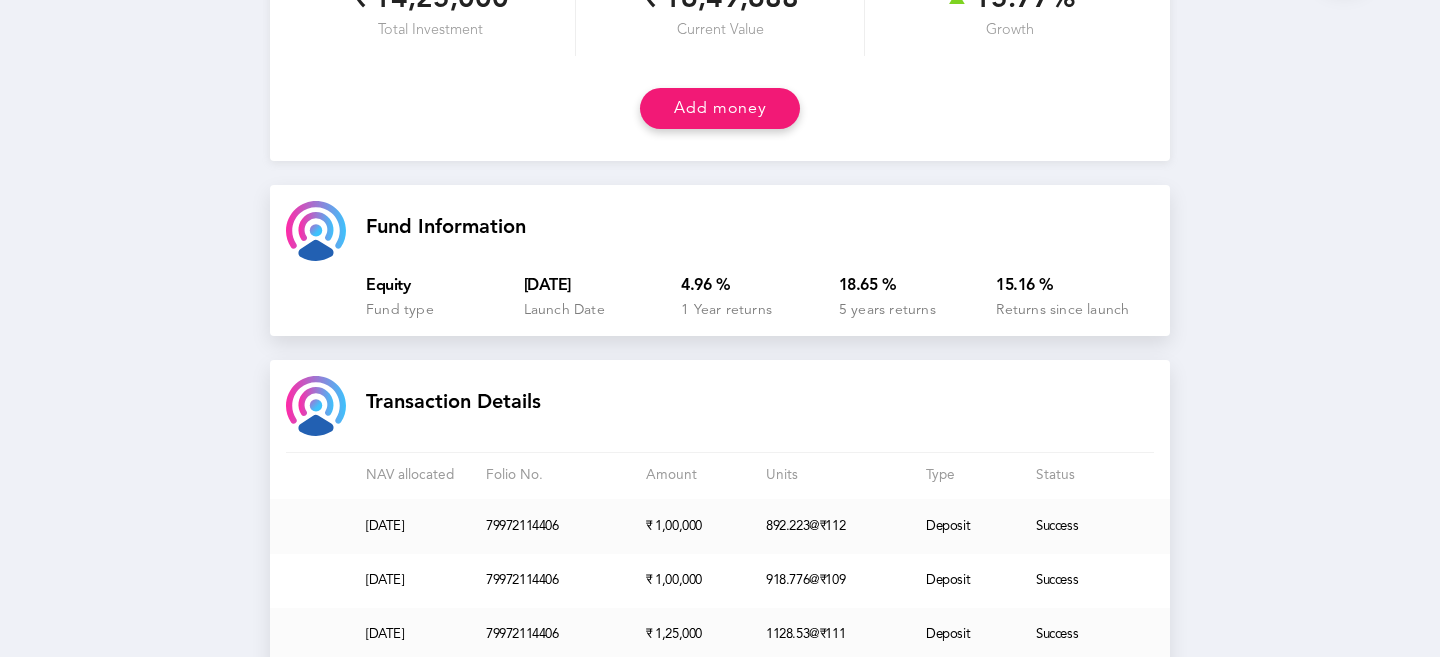 click on "[DATE] Launch Date" at bounding box center (603, 298) 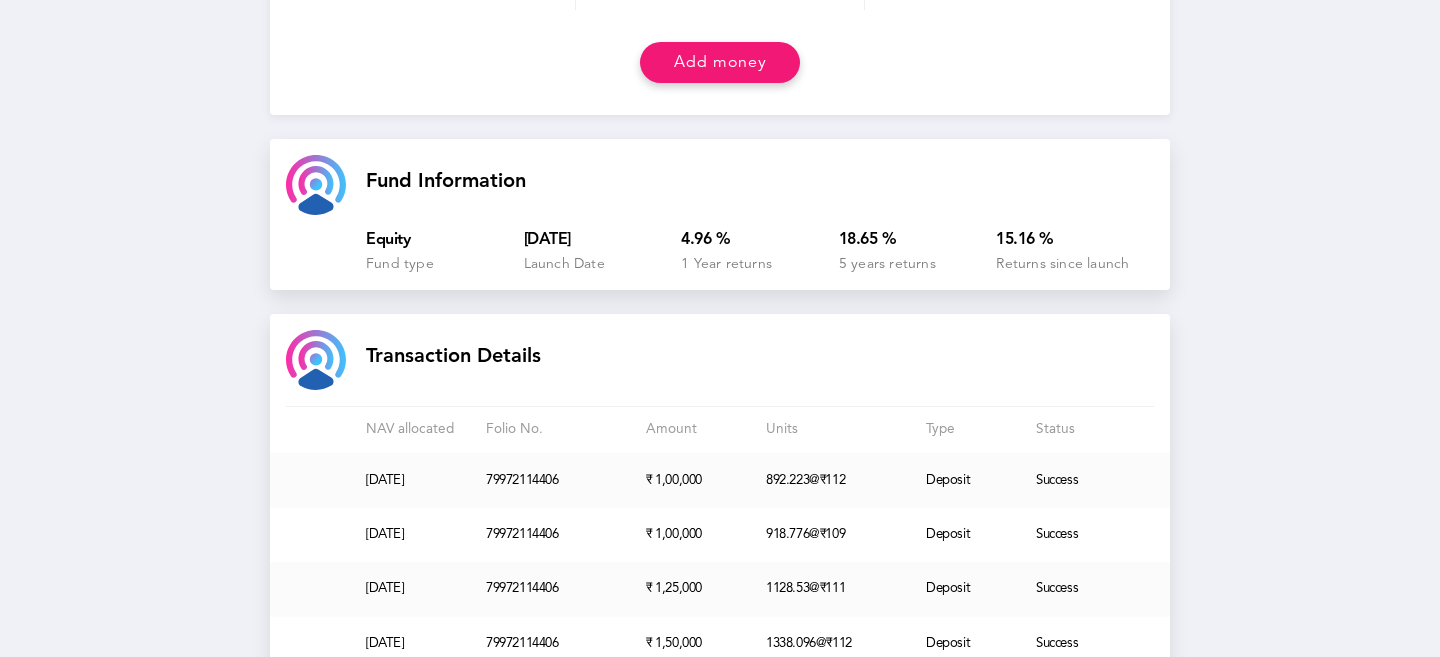 scroll, scrollTop: 547, scrollLeft: 0, axis: vertical 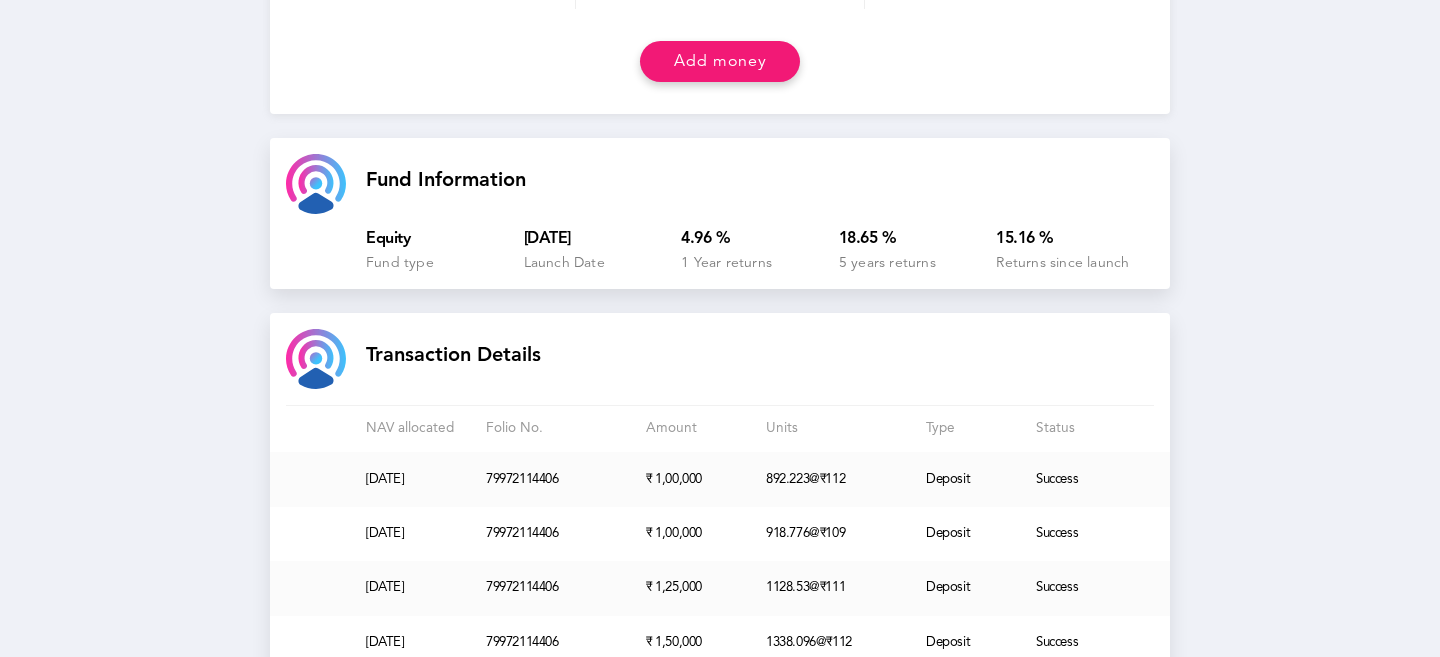 click on "18.65 % 5 years returns" at bounding box center [918, 251] 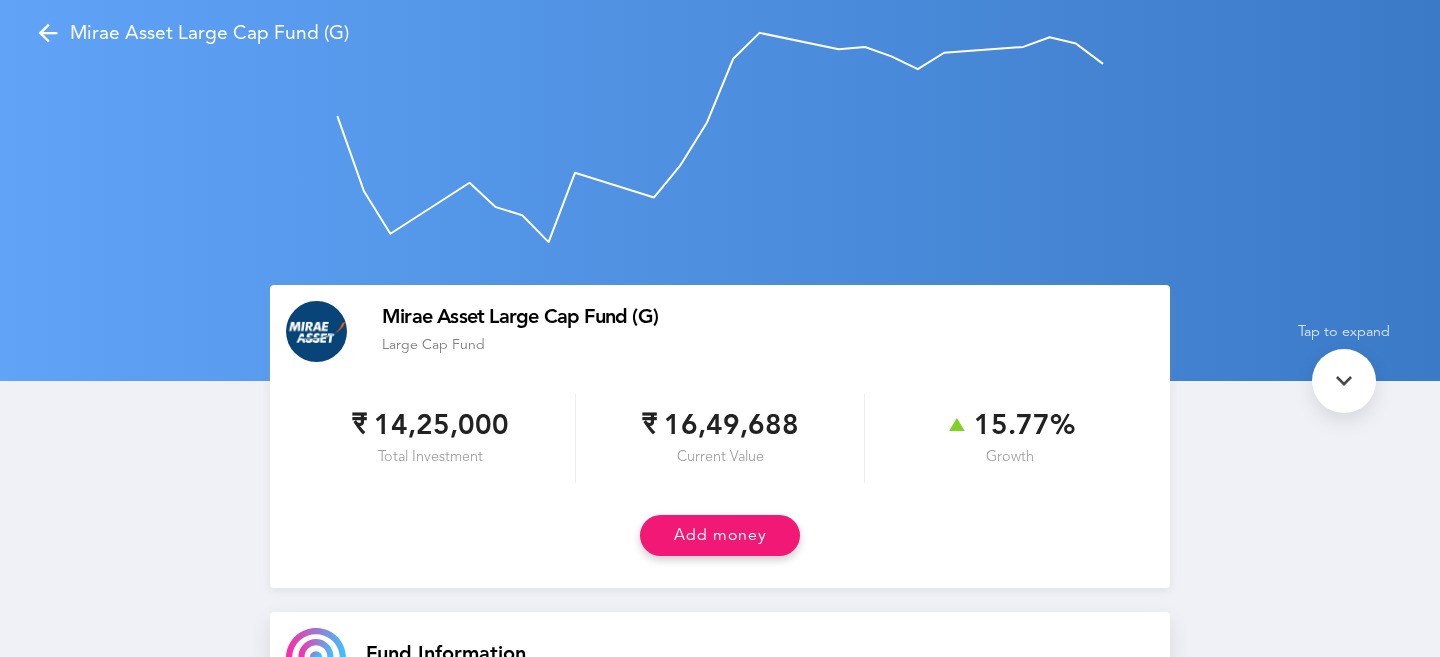 scroll, scrollTop: 0, scrollLeft: 0, axis: both 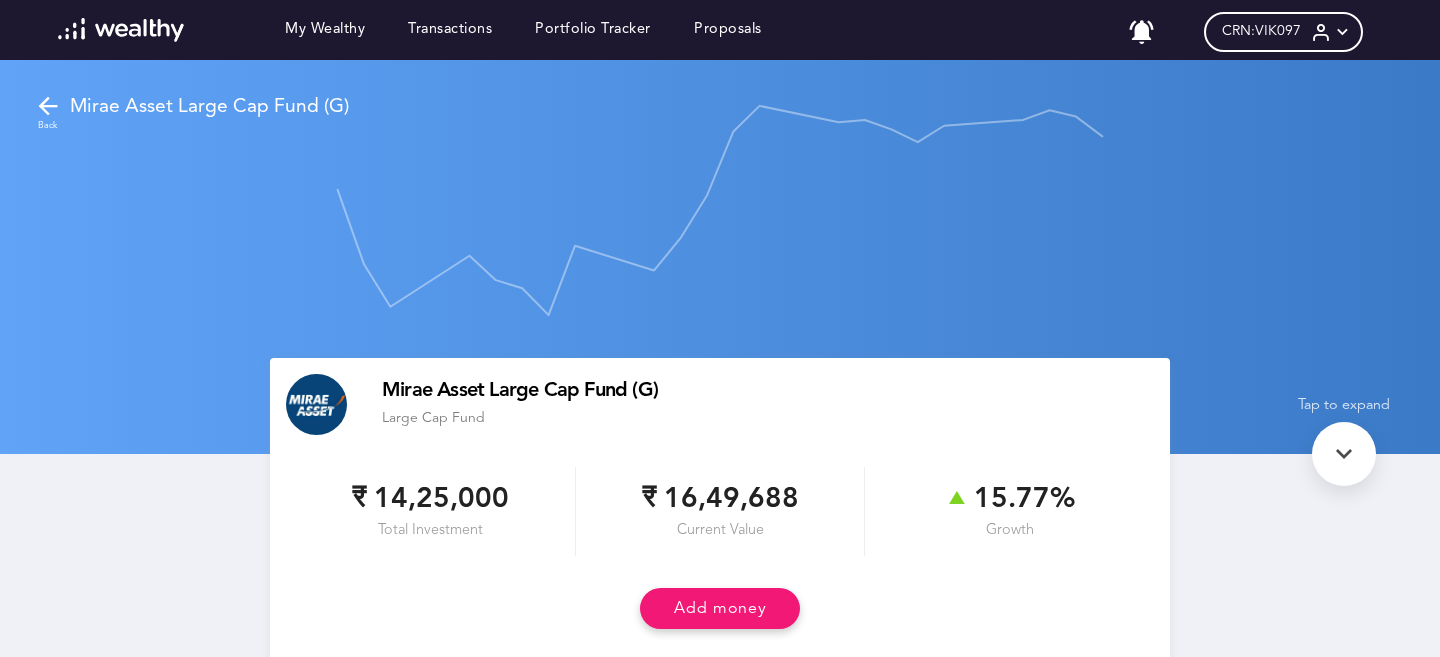 click at bounding box center [48, 106] 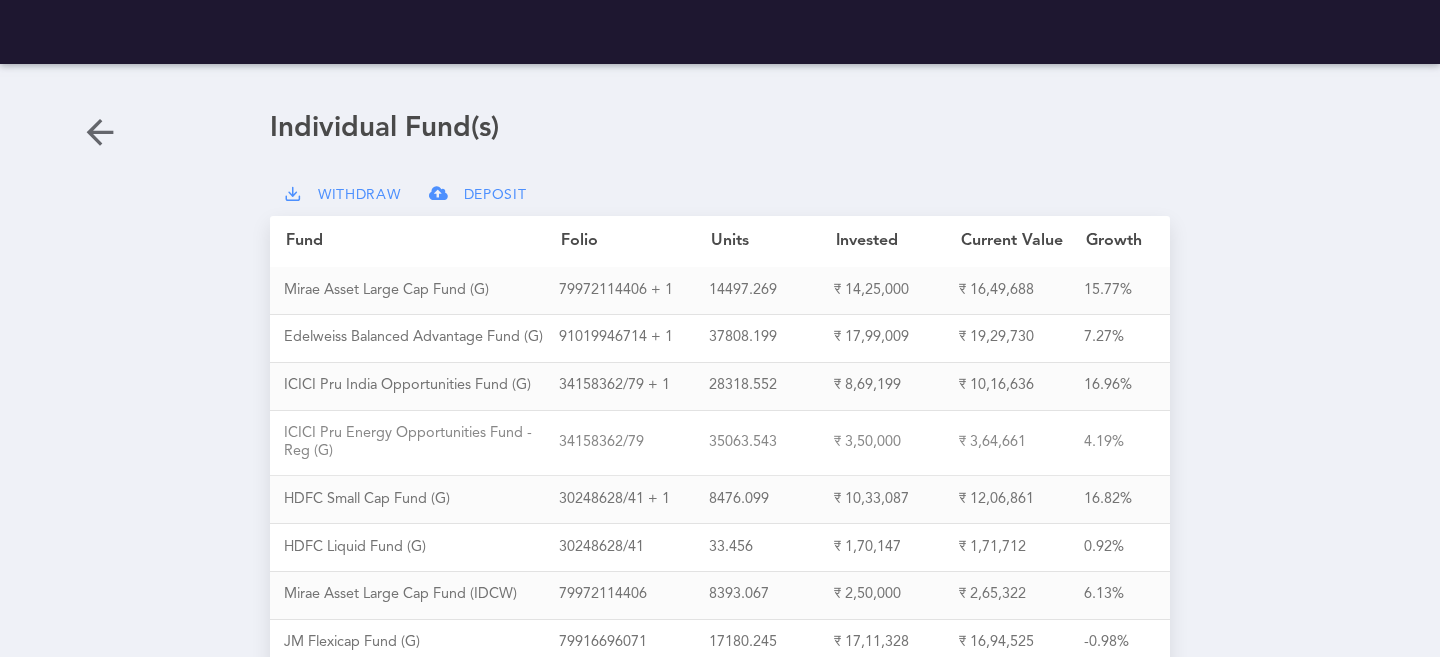 click on "I C I C I   P r u   E n e r g y   O p p o r t u n i t i e s   F u n d   -   R e g   ( G )" at bounding box center (421, 443) 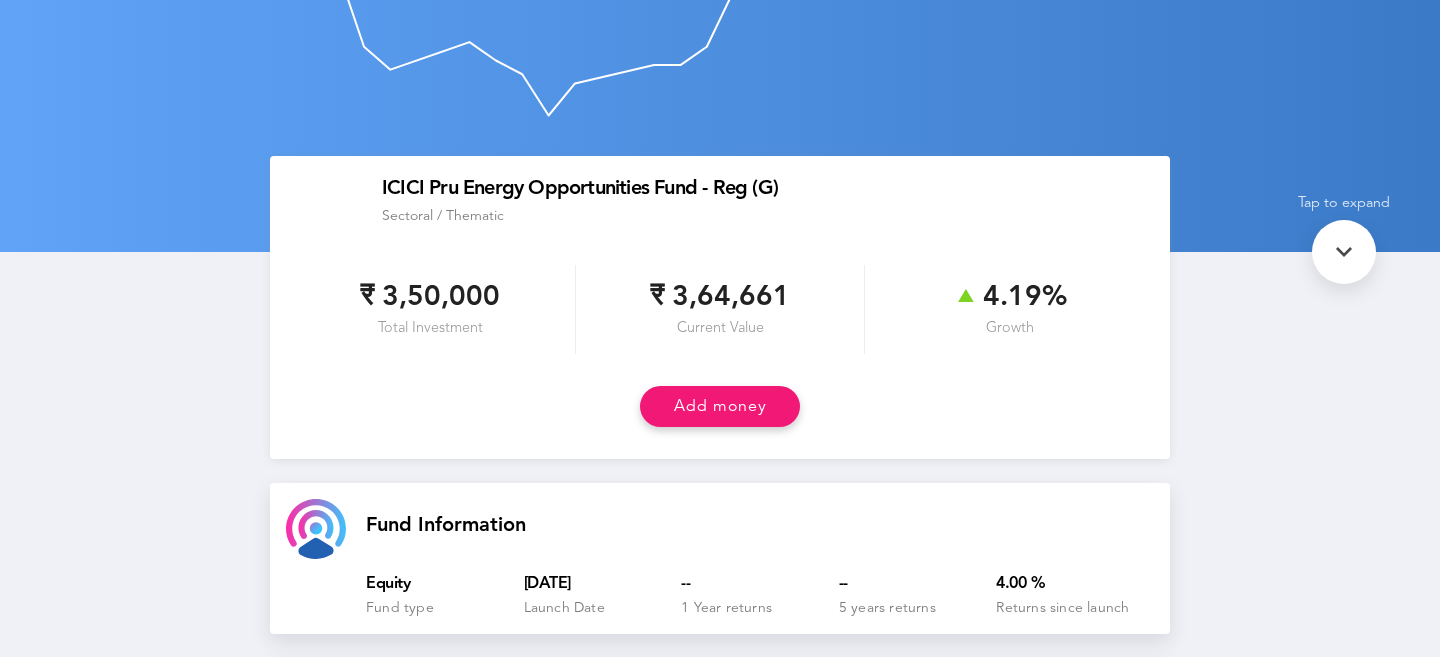 scroll, scrollTop: 0, scrollLeft: 0, axis: both 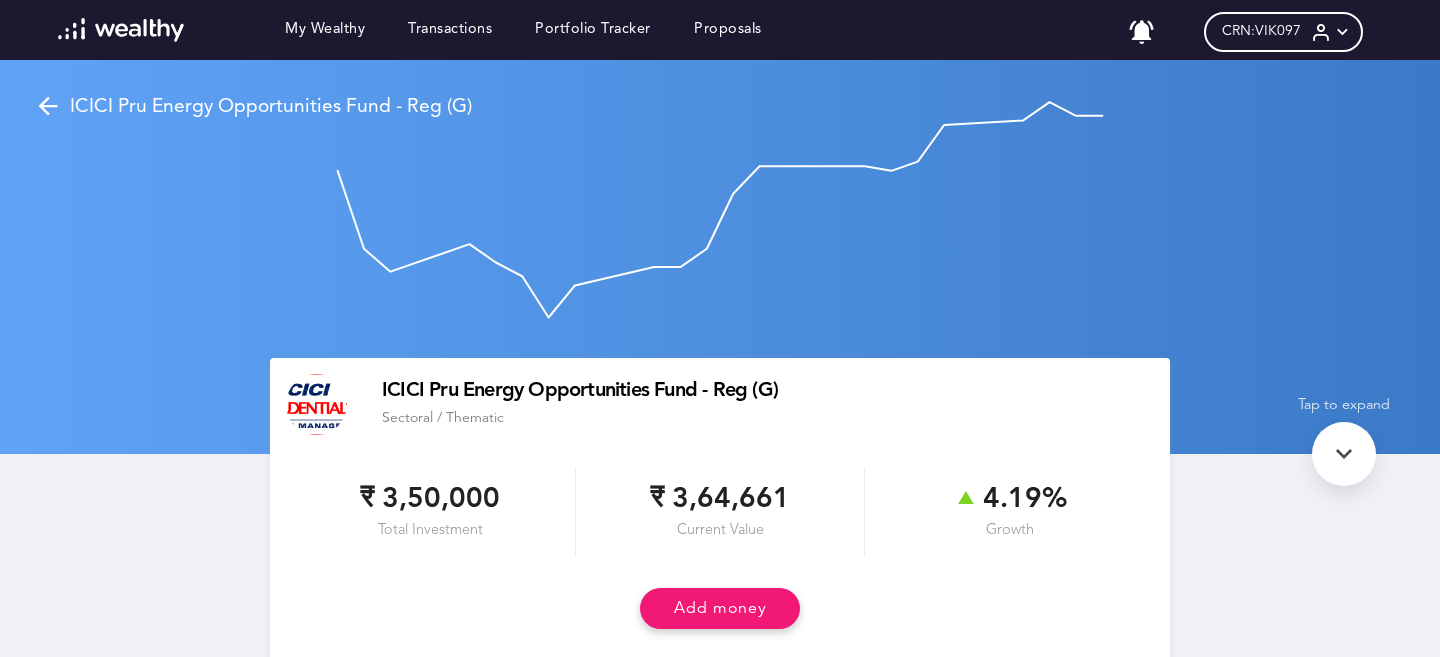 click at bounding box center (121, 30) 